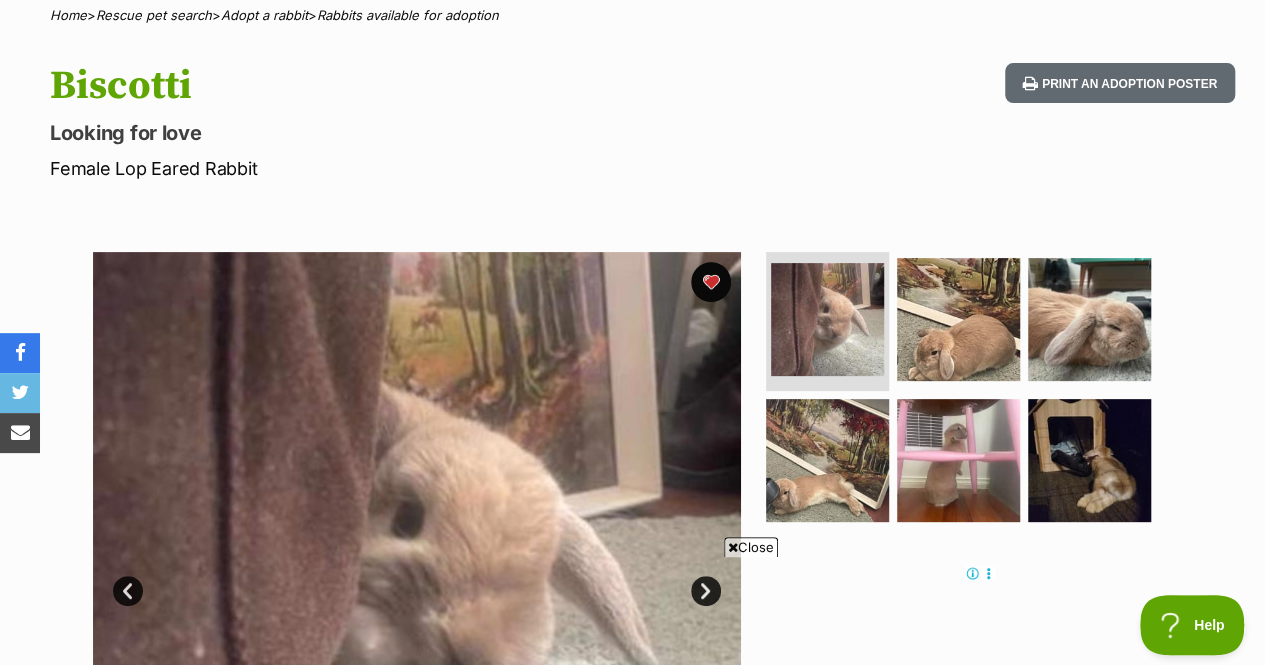 scroll, scrollTop: 0, scrollLeft: 0, axis: both 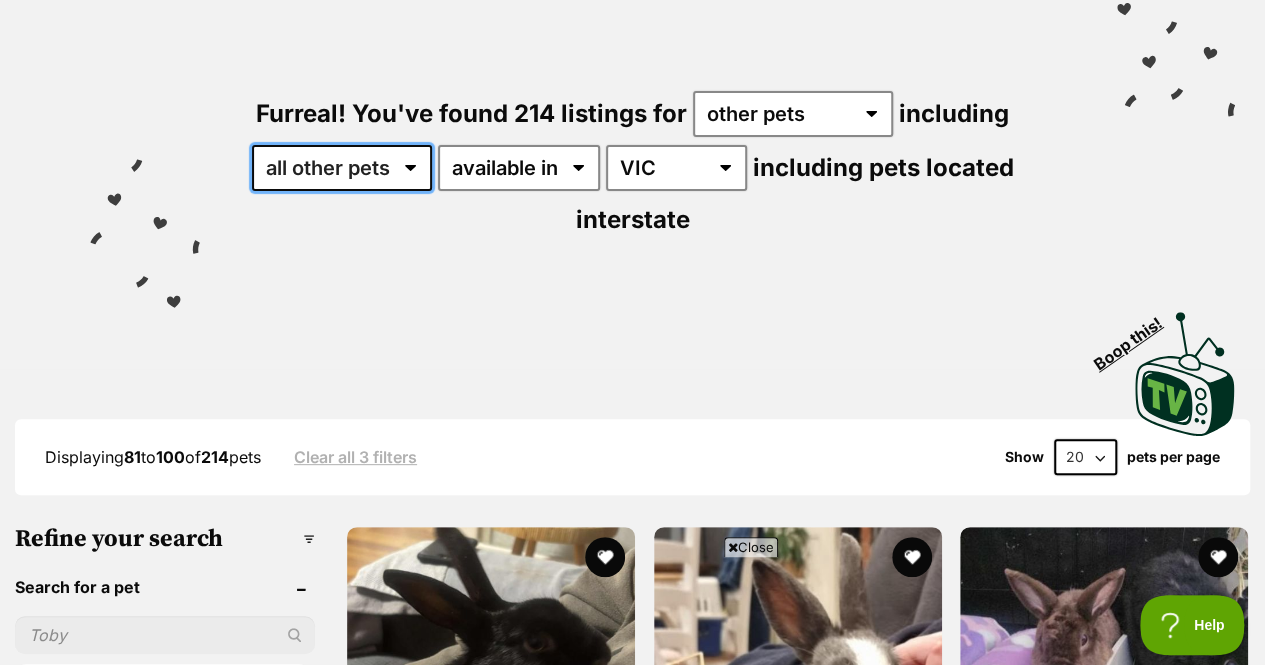click on "all other pets
Birds
Chickens
Cows
Ducks
Goats
Guinea Pigs
Horses
Mice
Pigs
Rabbits
Rats
Sheep" at bounding box center [342, 168] 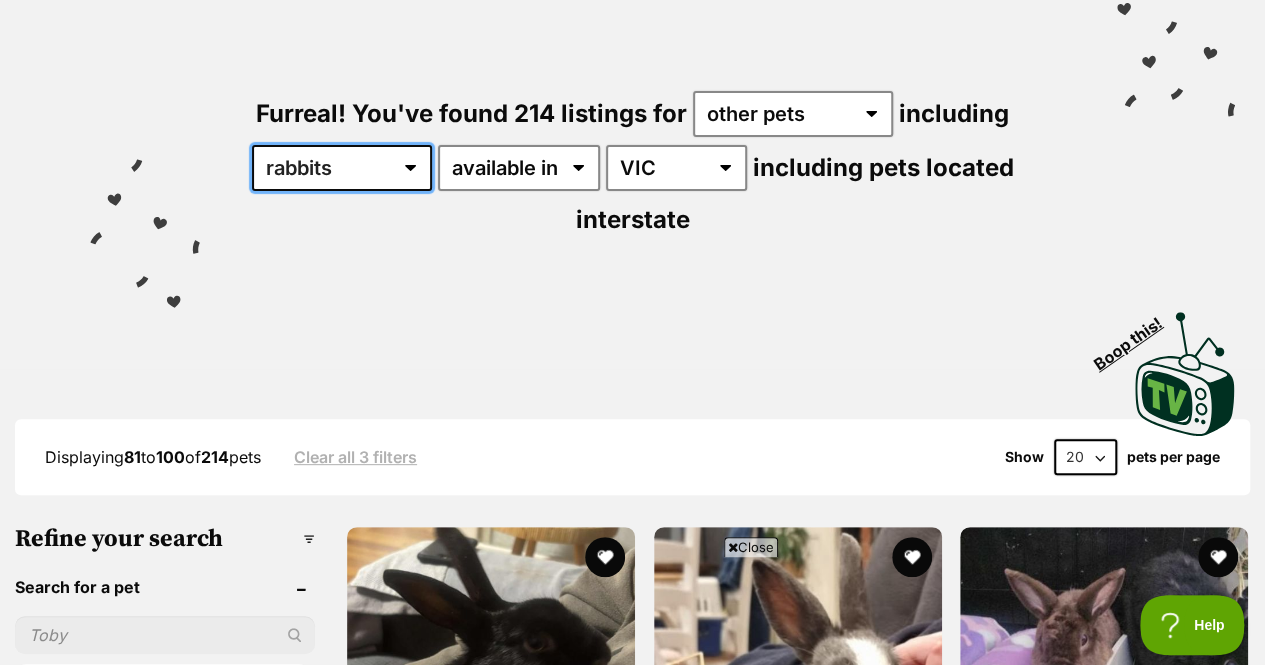 click on "all other pets
Birds
Chickens
Cows
Ducks
Goats
Guinea Pigs
Horses
Mice
Pigs
Rabbits
Rats
Sheep" at bounding box center (342, 168) 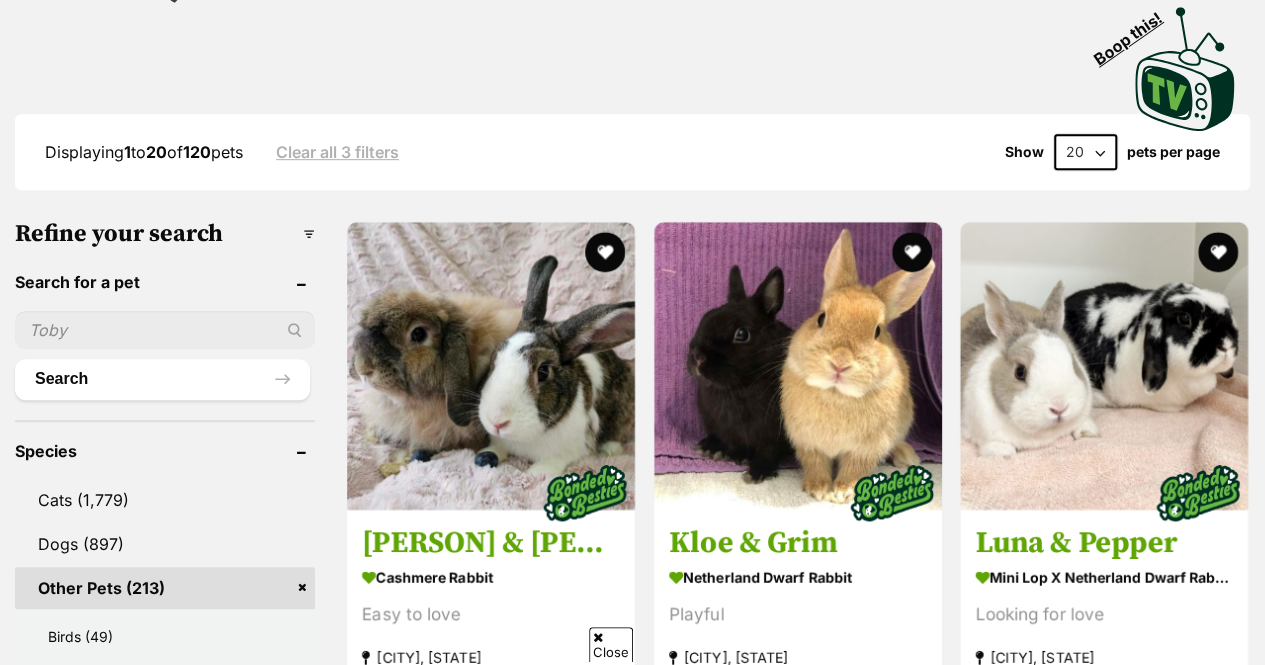 scroll, scrollTop: 479, scrollLeft: 0, axis: vertical 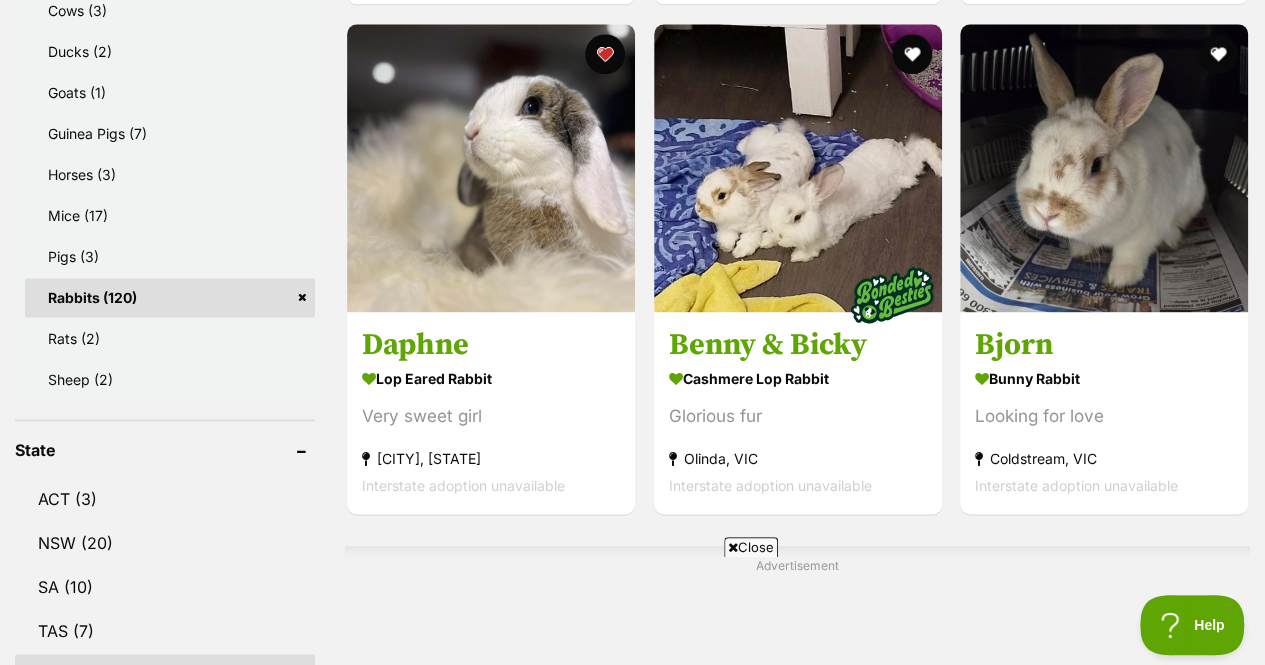 click at bounding box center [491, 168] 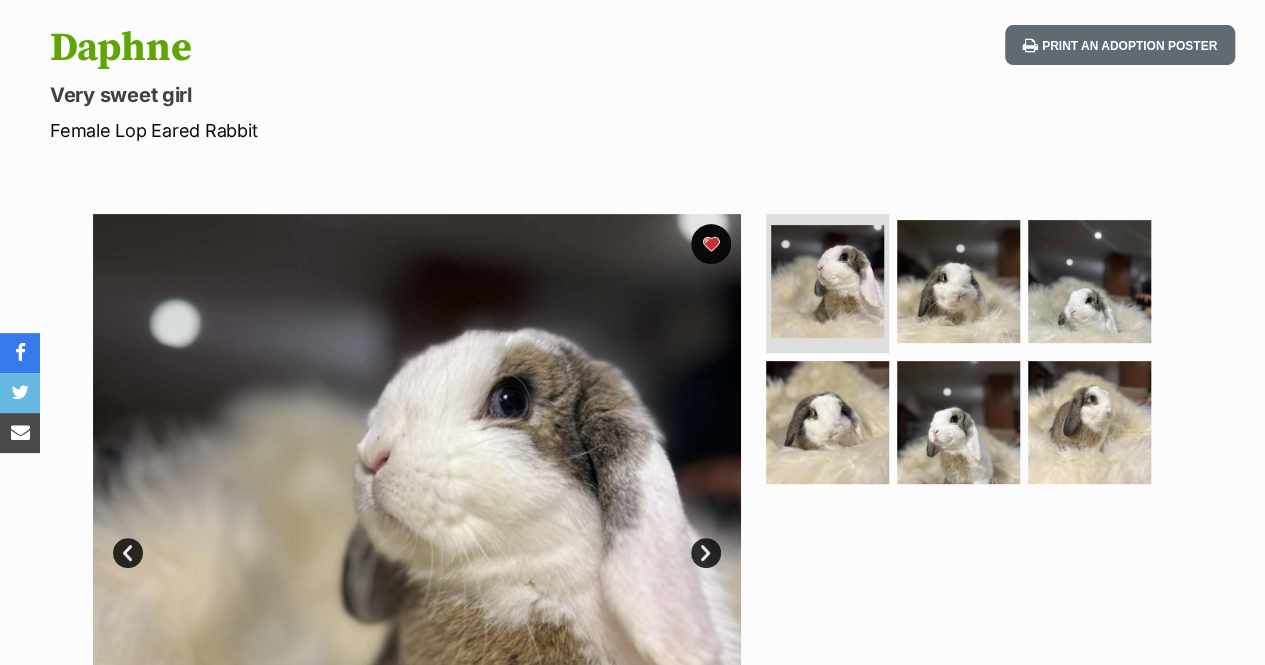 scroll, scrollTop: 292, scrollLeft: 0, axis: vertical 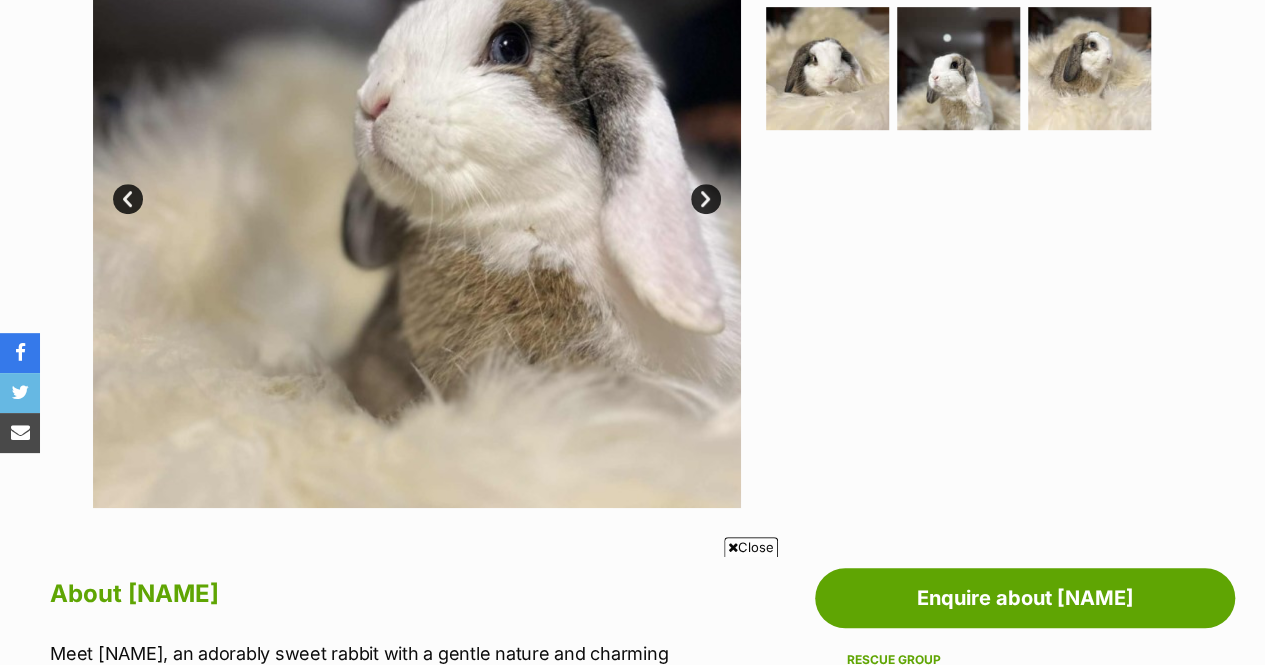 click on "Next" at bounding box center [706, 199] 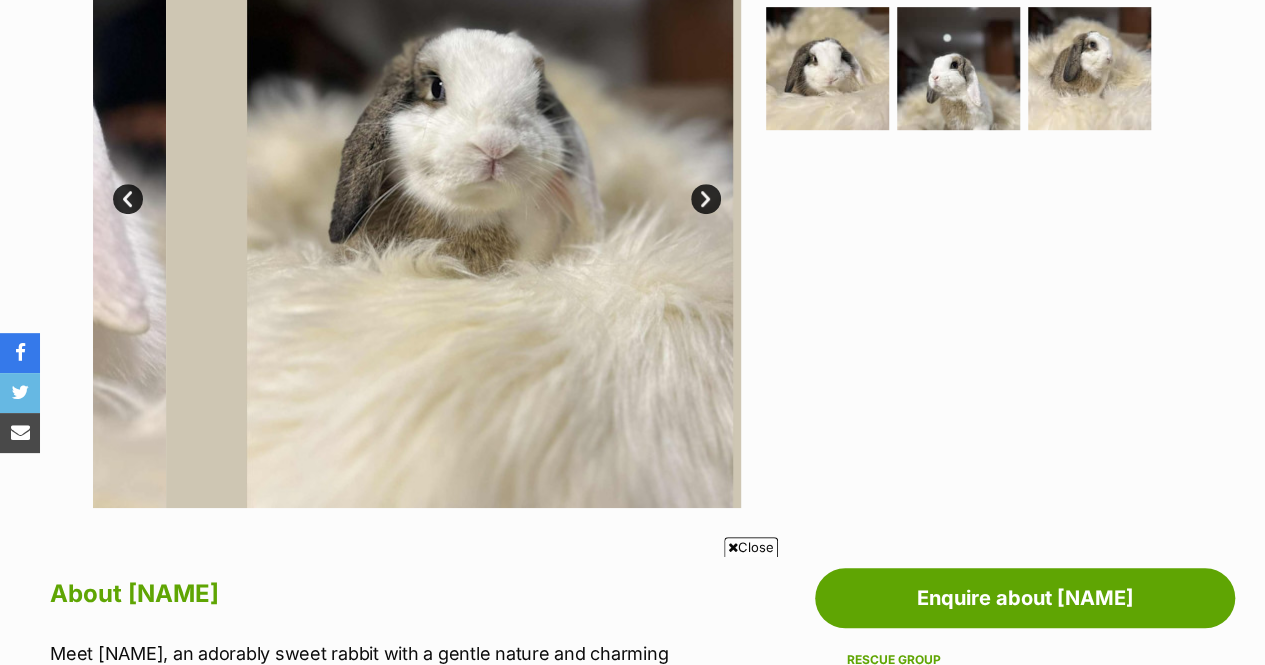 scroll, scrollTop: 496, scrollLeft: 0, axis: vertical 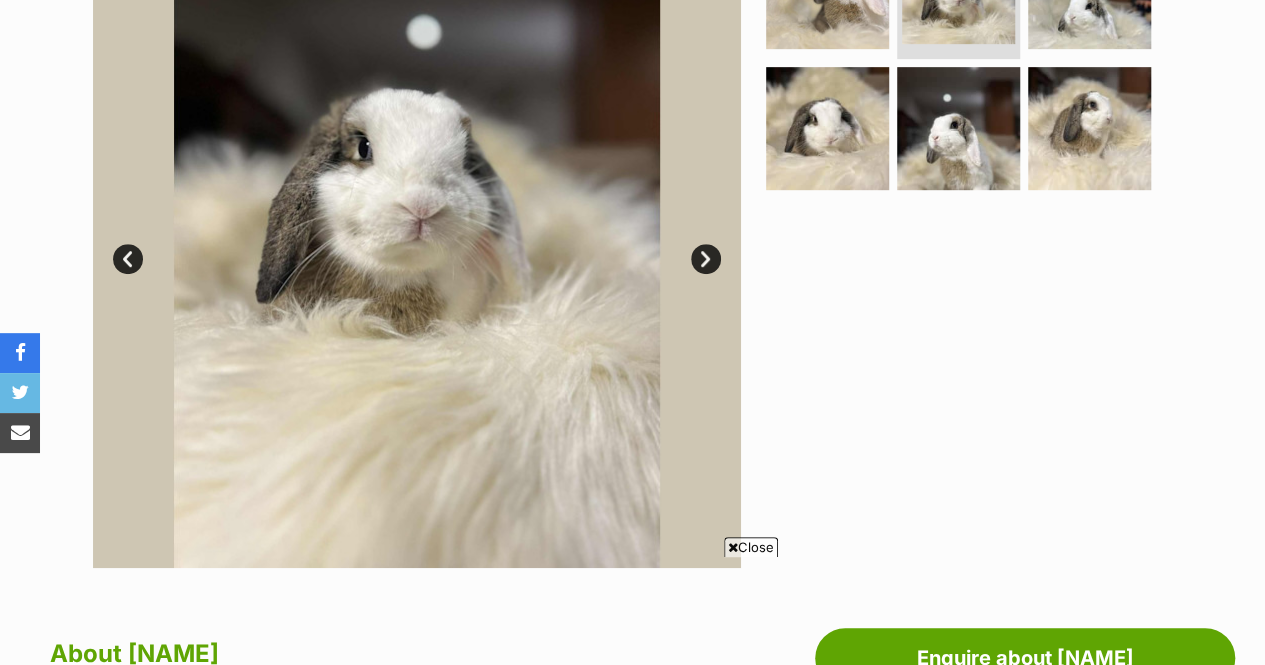 click on "Next" at bounding box center [706, 259] 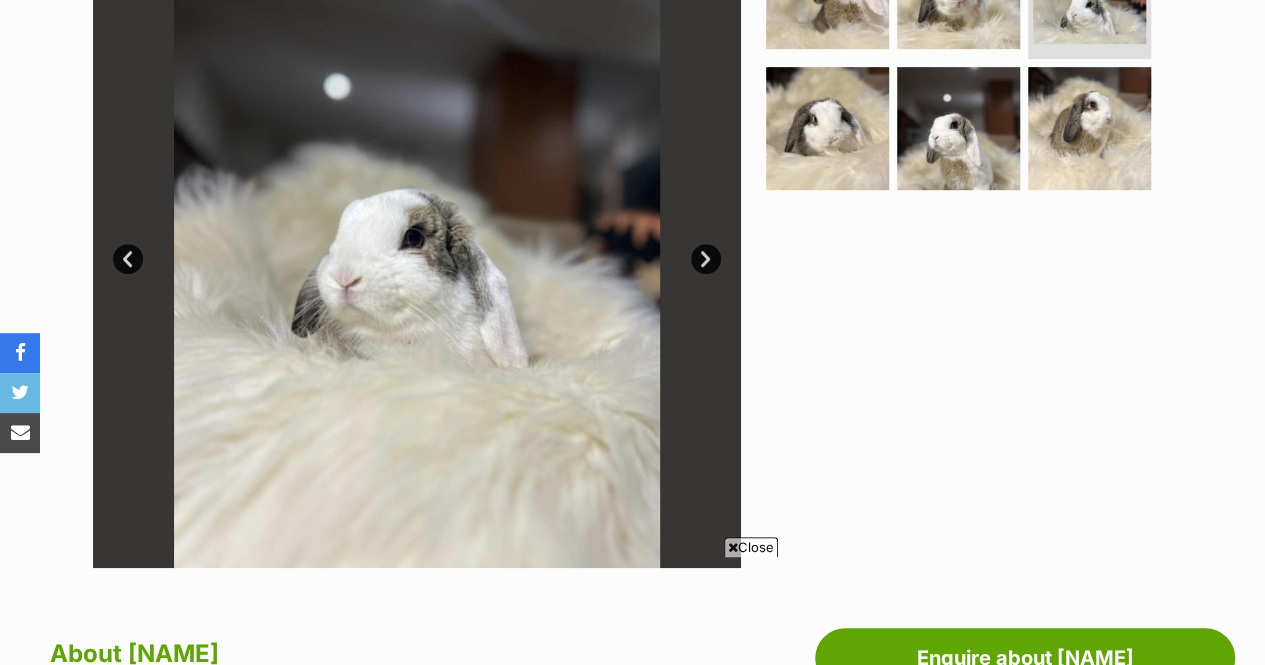 click on "Next" at bounding box center [706, 259] 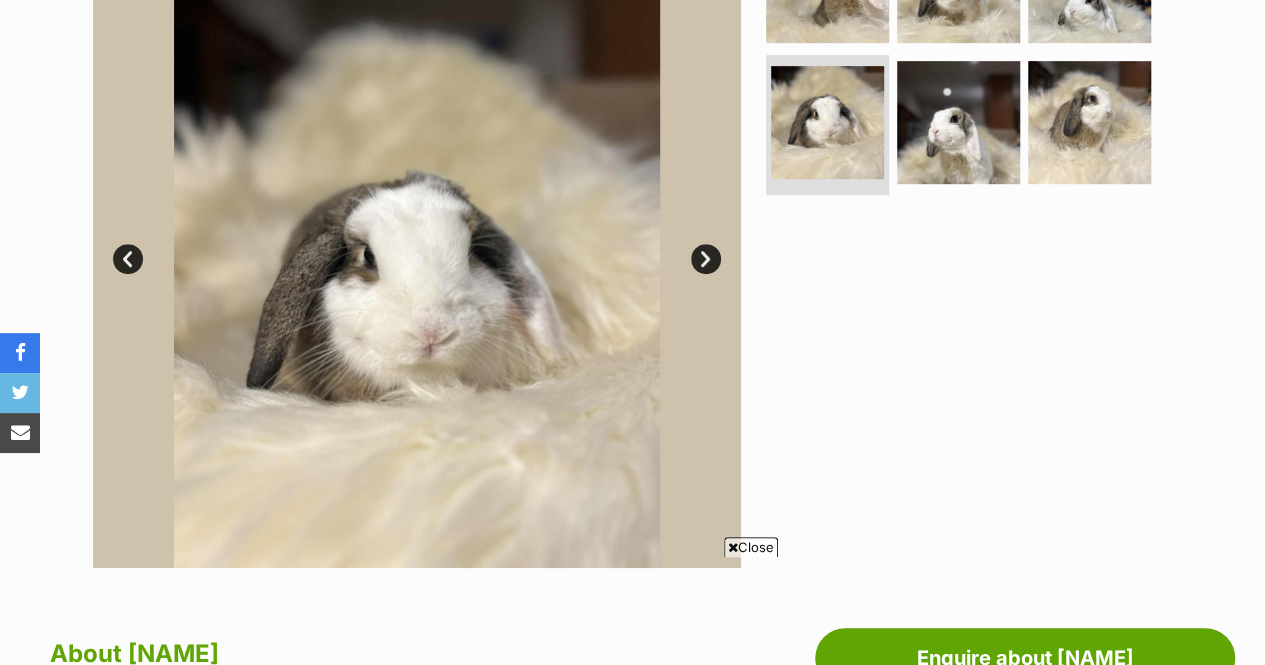 click on "Next" at bounding box center [706, 259] 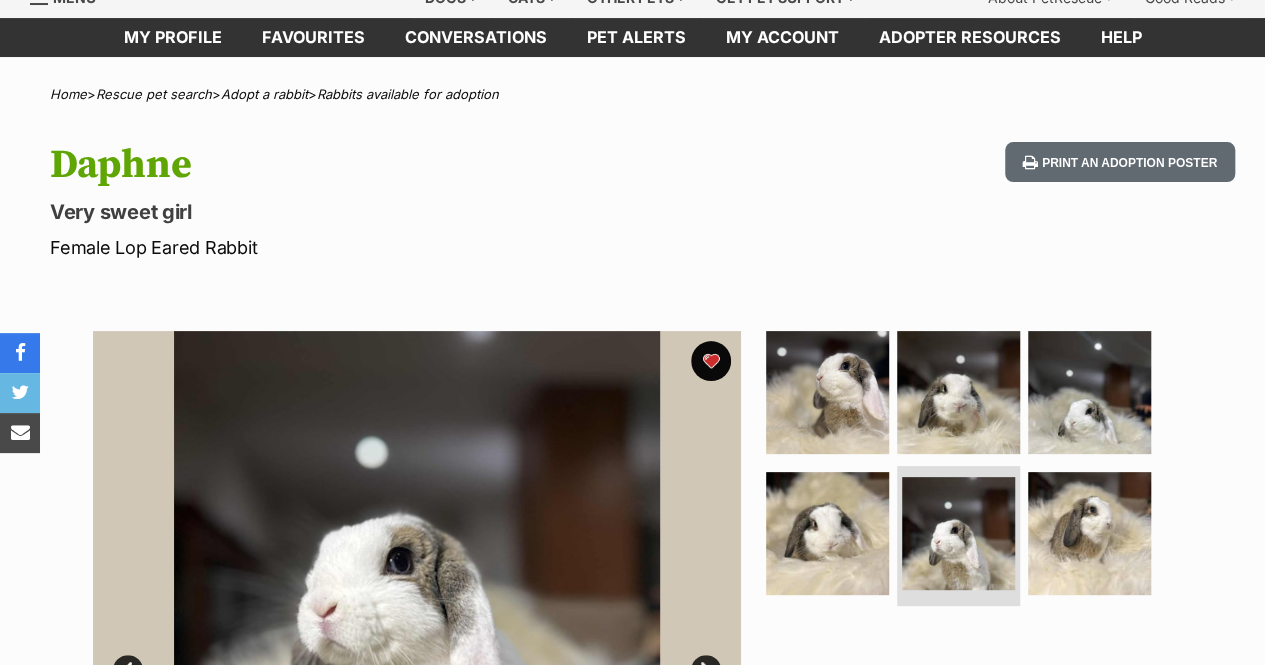 scroll, scrollTop: 0, scrollLeft: 0, axis: both 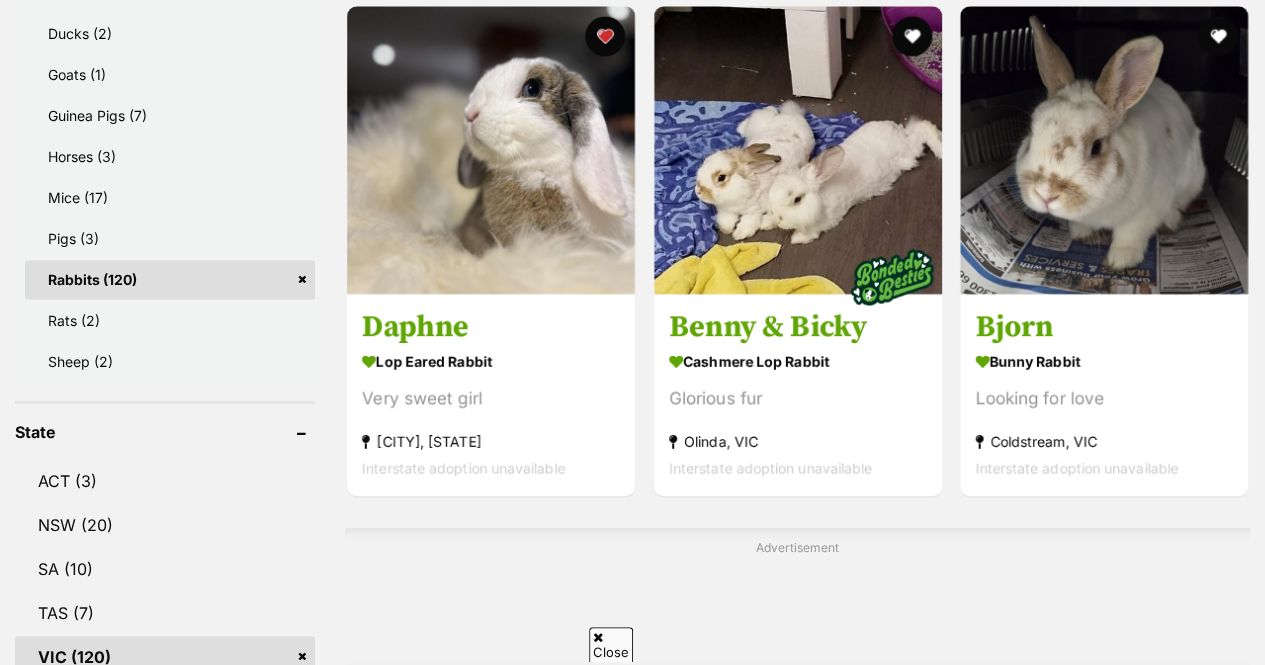 click at bounding box center [1104, 150] 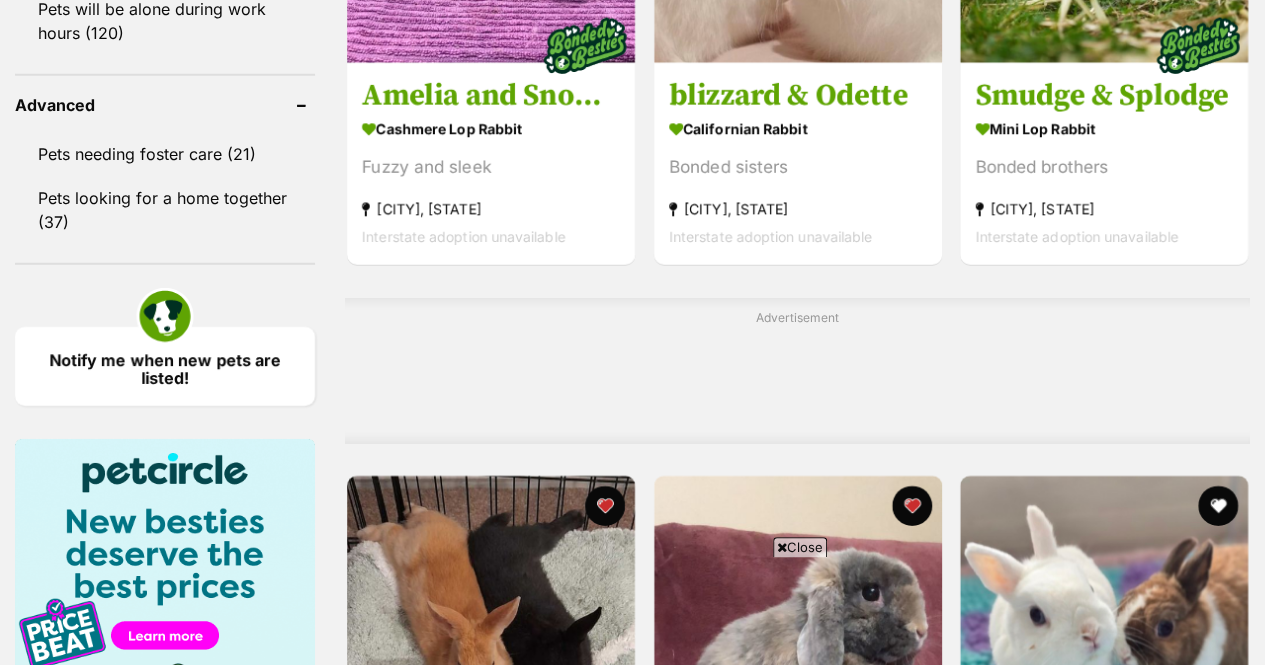 scroll, scrollTop: 2993, scrollLeft: 0, axis: vertical 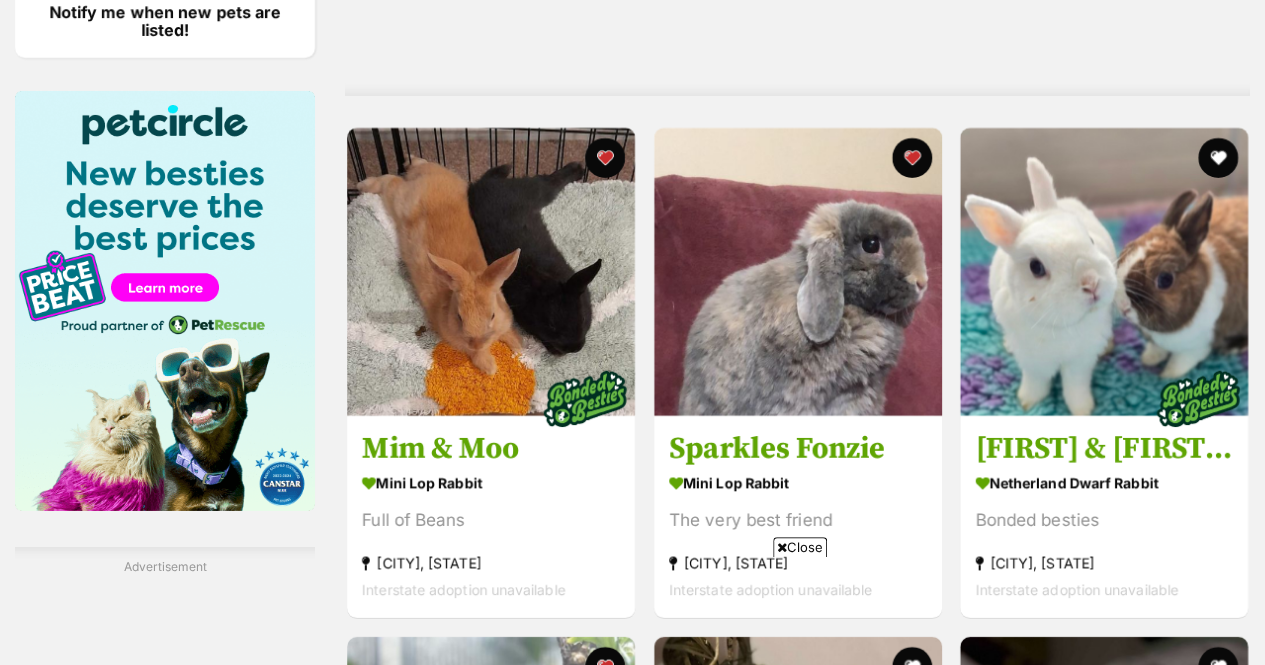click at bounding box center (1104, 272) 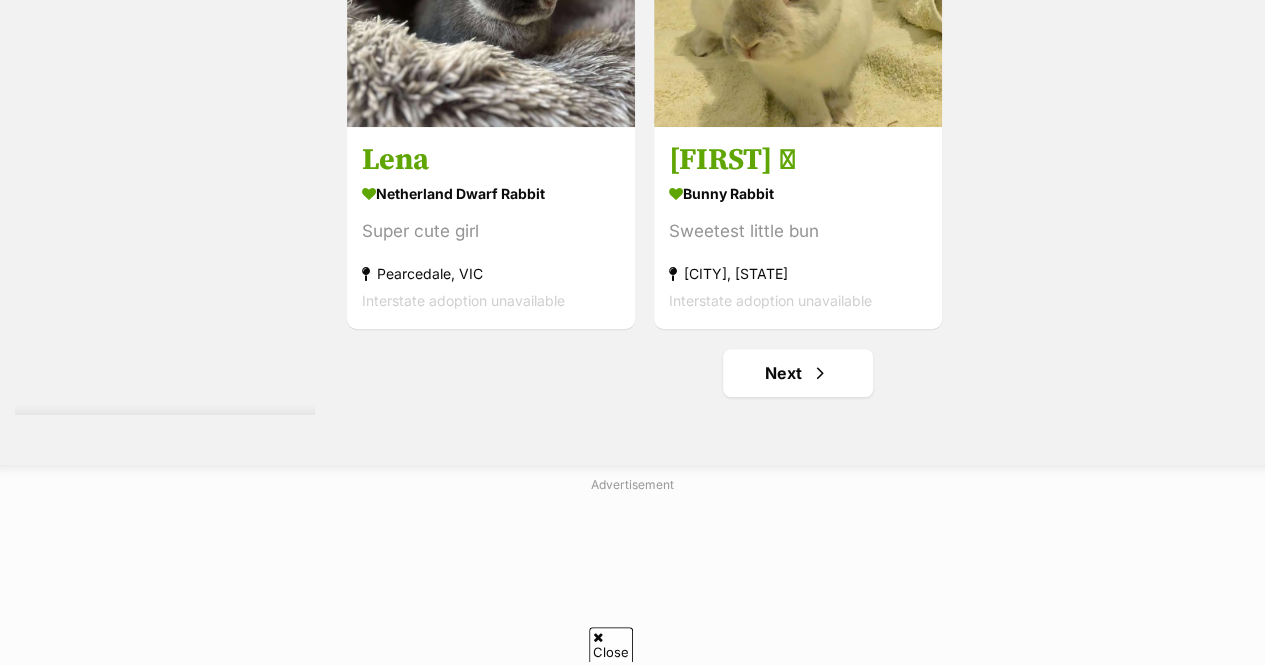 scroll, scrollTop: 4493, scrollLeft: 0, axis: vertical 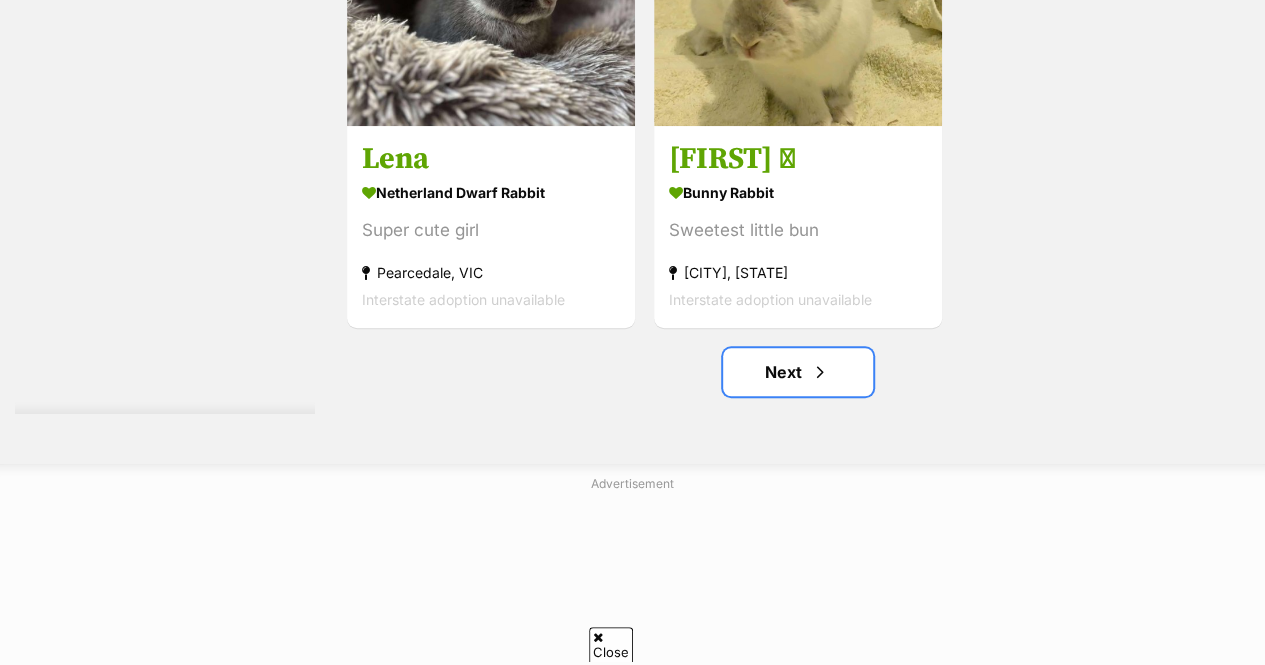 click on "Next" at bounding box center (798, 372) 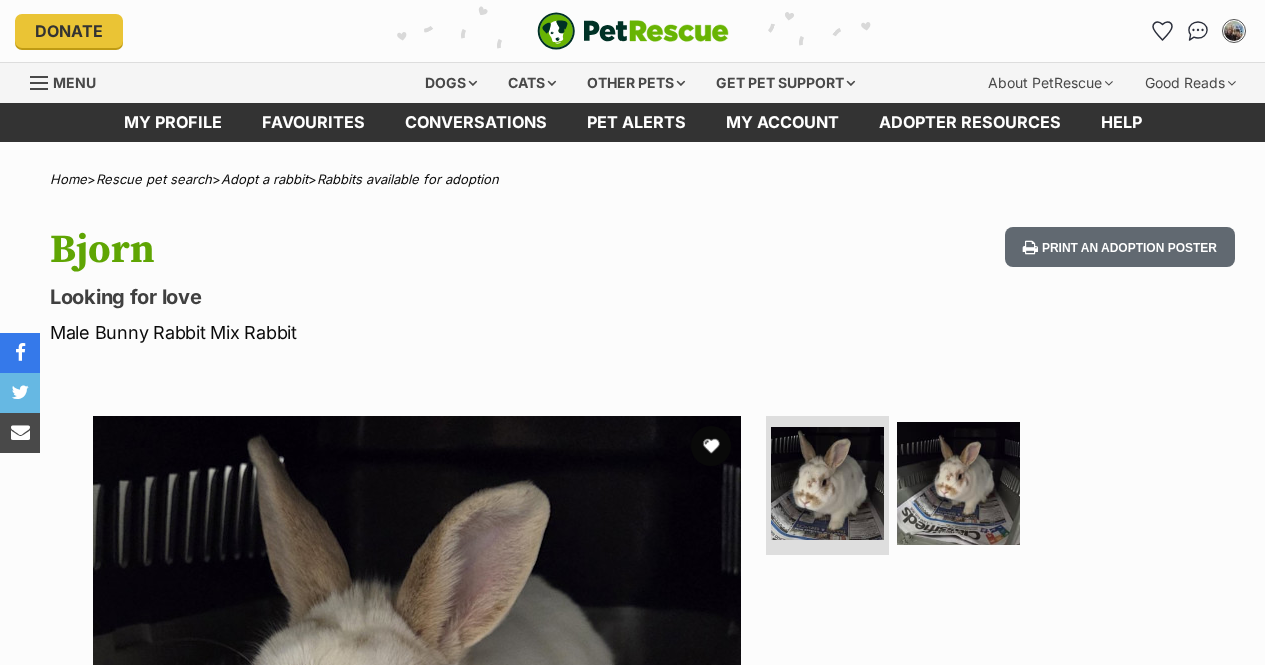 scroll, scrollTop: 459, scrollLeft: 0, axis: vertical 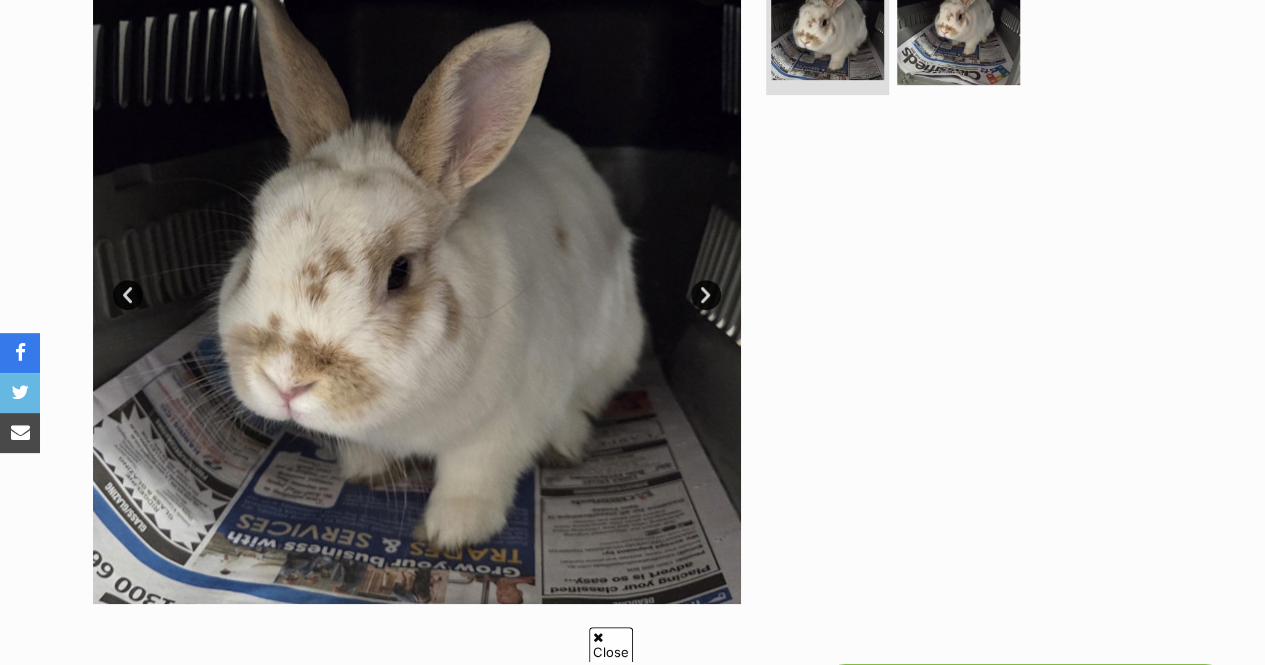 click on "Next" at bounding box center [706, 295] 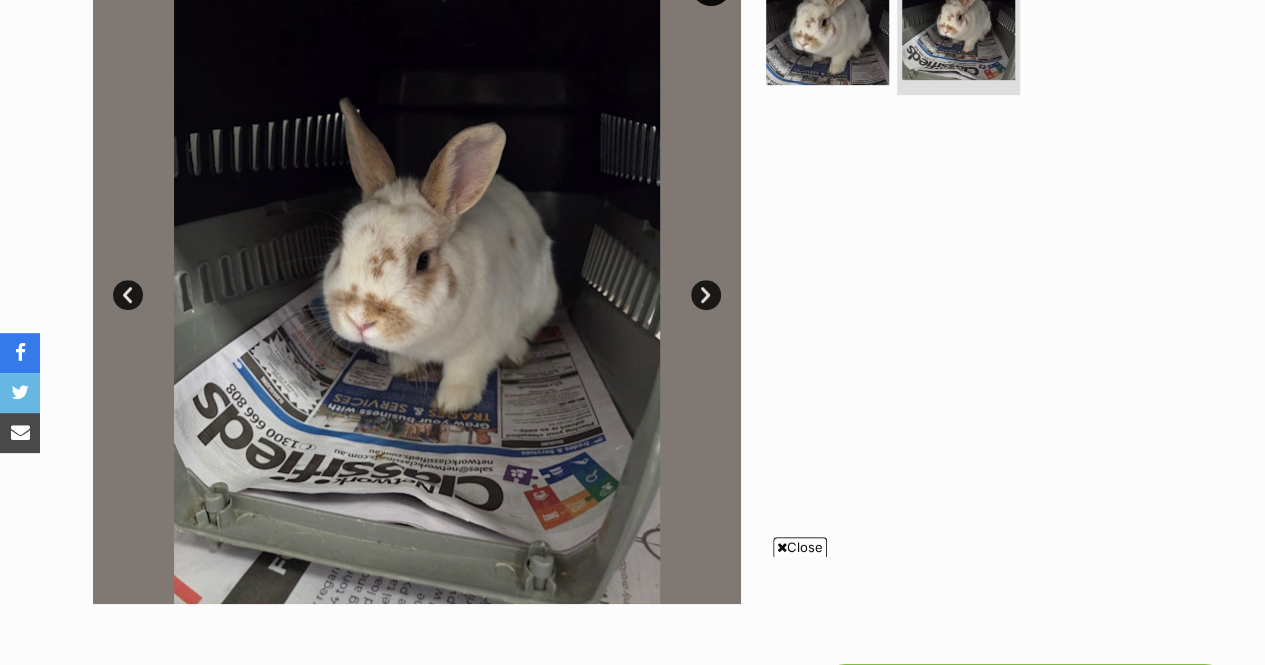 scroll, scrollTop: 0, scrollLeft: 0, axis: both 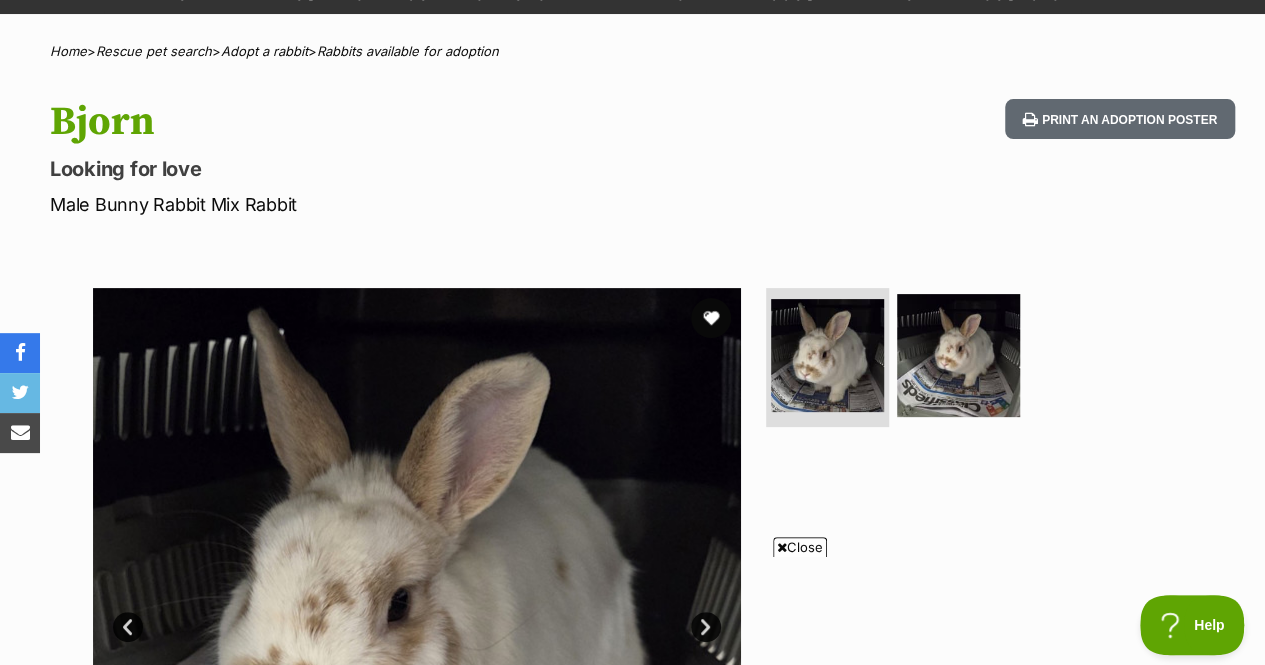 click at bounding box center (711, 318) 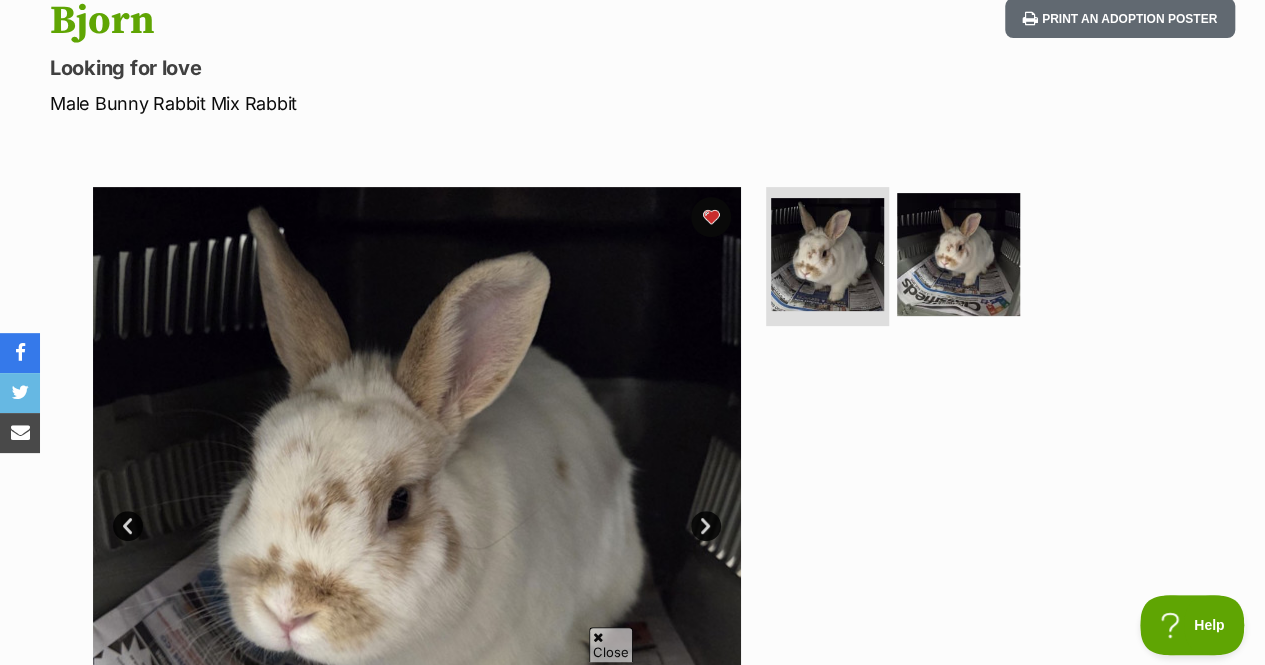 scroll, scrollTop: 0, scrollLeft: 0, axis: both 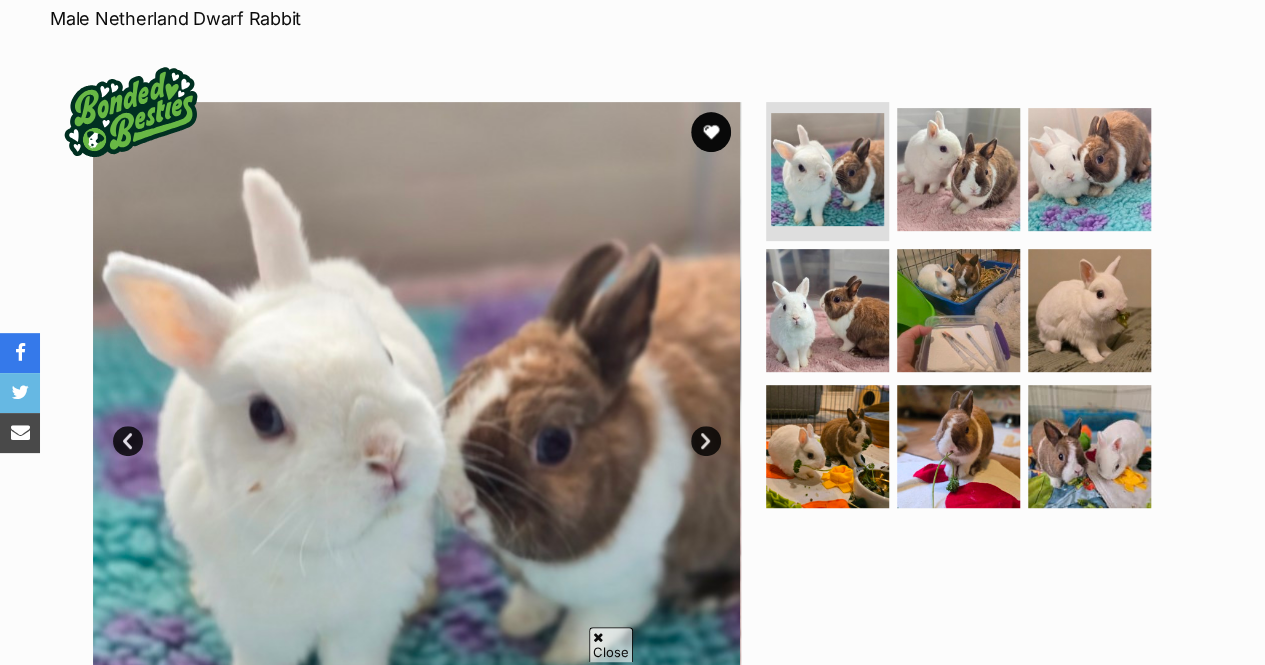 click on "Next" at bounding box center [706, 441] 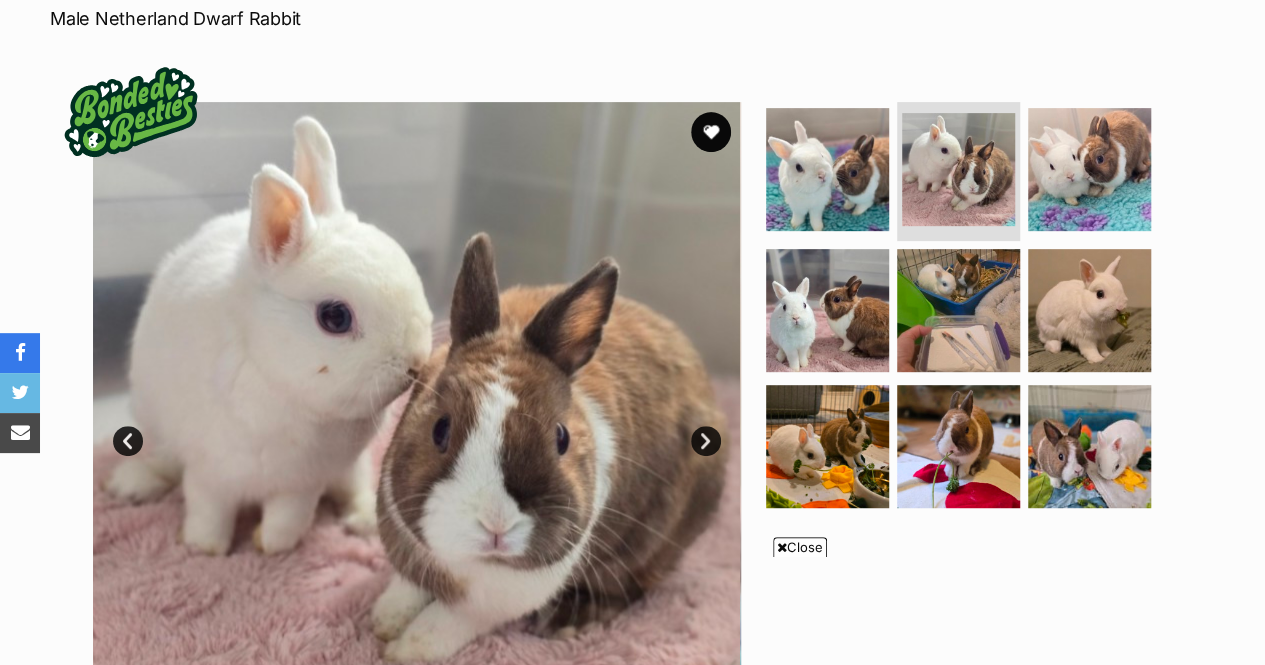 click on "Next" at bounding box center [706, 441] 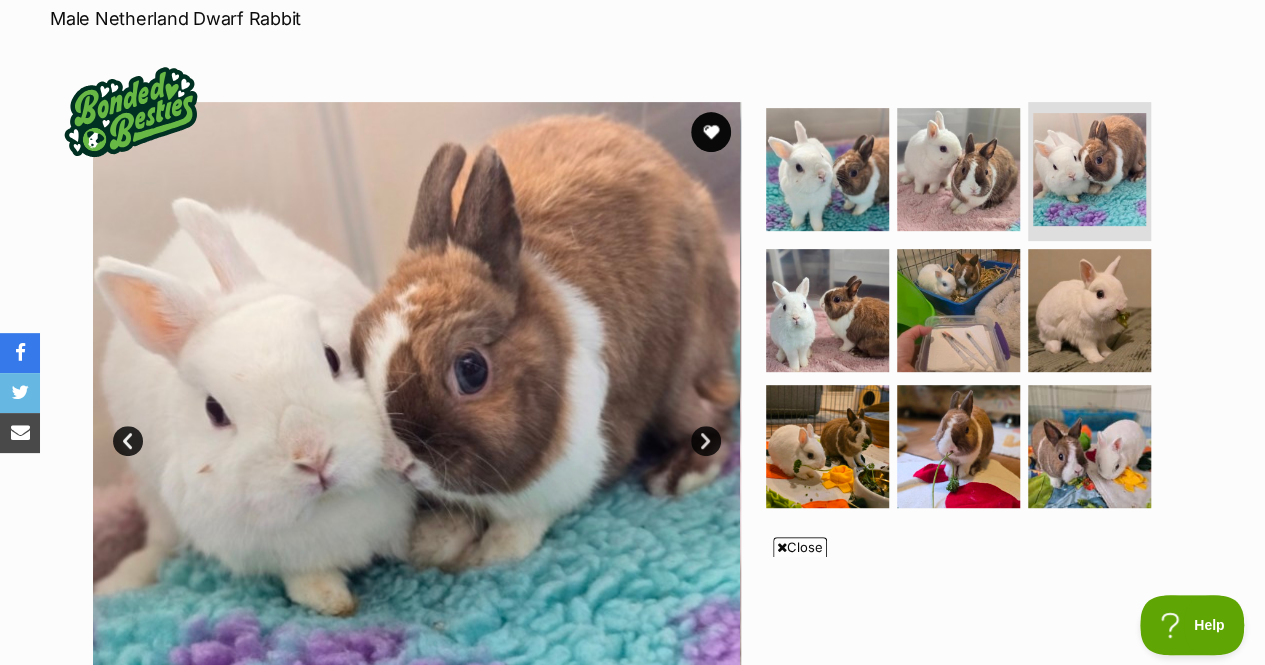 scroll, scrollTop: 0, scrollLeft: 0, axis: both 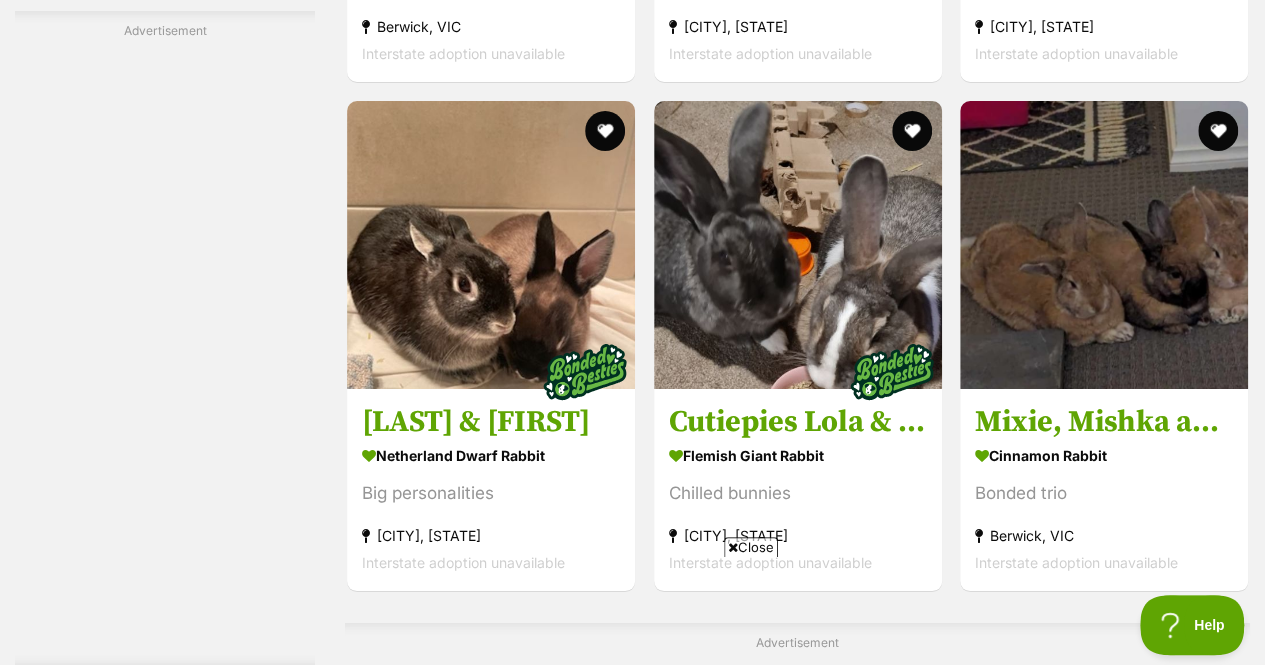 click on "[CITY], [STATE]
[FIRST]
[PET_TYPE]
[DESCRIPTION]
[CITY], [STATE]
[ADOPTION_STATUS]
[FIRST] and [FIRST]
[PET_TYPE]
'[DESCRIPTION]'
[CITY], [STATE]
[ADOPTION_STATUS]
[FIRST] / [FIRST] / [FIRST]
[PET_TYPE]
[DESCRIPTION]
[CITY], [STATE]
[ADOPTION_STATUS]
[FIRST] / [FIRST]
[PET_TYPE]
[DESCRIPTION]
[CITY], [STATE]
[ADOPTION_STATUS]
[FIRST] / [FIRST]
[PET_TYPE]
[DESCRIPTION]
[CITY], [STATE]
[ADOPTION_STATUS]
Advertisement
[FIRST]
[PET_TYPE]" at bounding box center (797, -768) 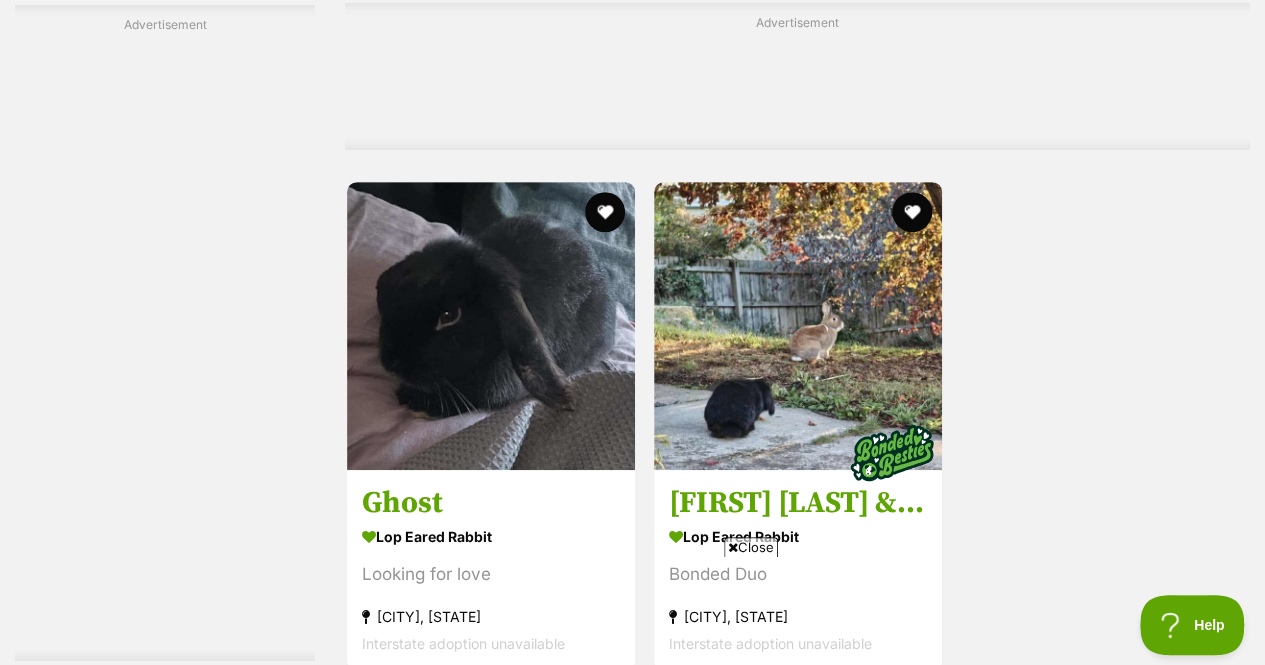 scroll, scrollTop: 4334, scrollLeft: 0, axis: vertical 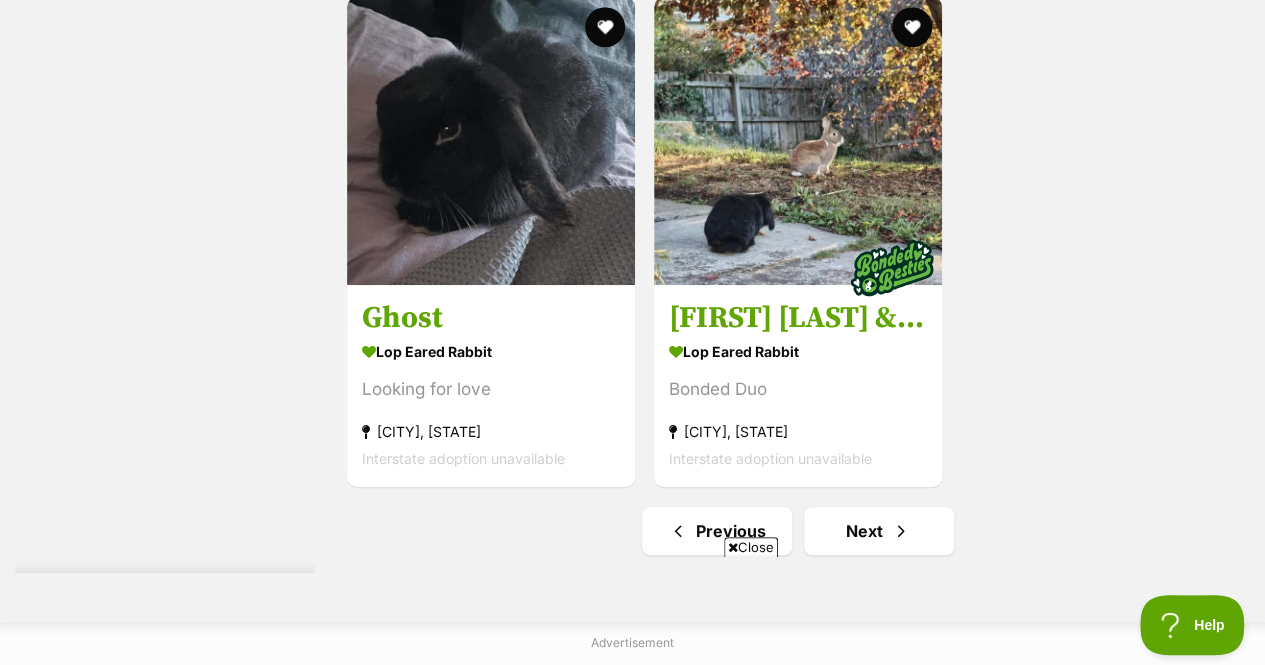 click at bounding box center (491, 141) 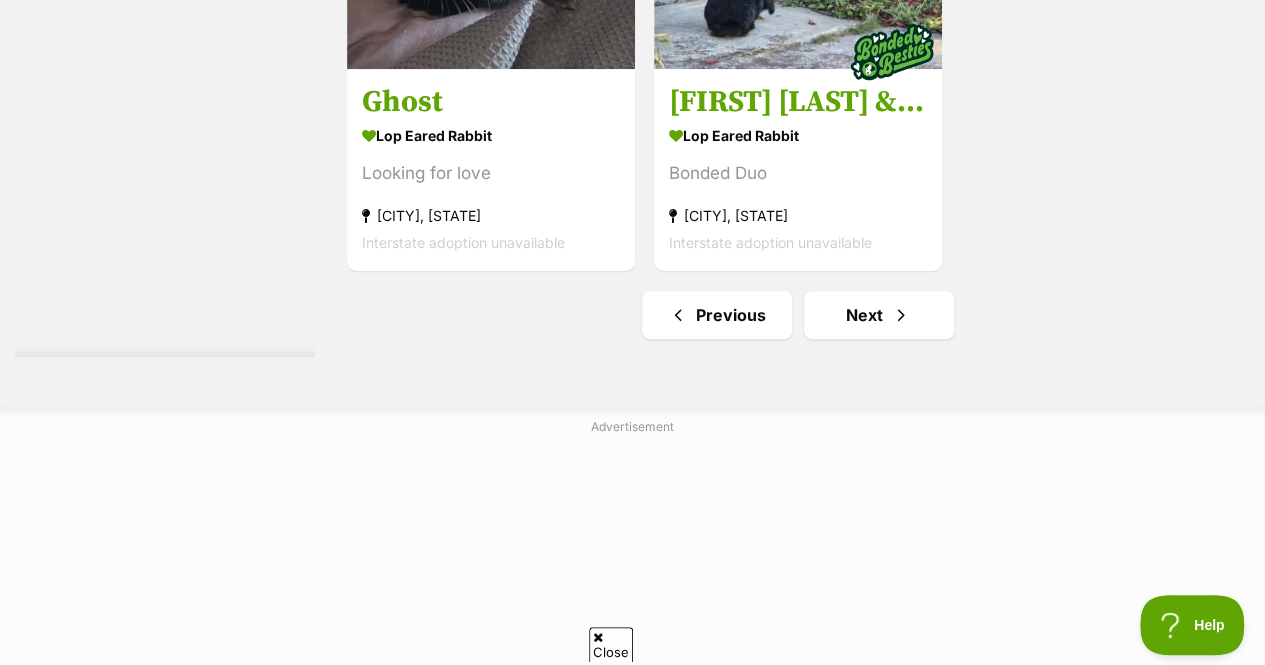 scroll, scrollTop: 4572, scrollLeft: 0, axis: vertical 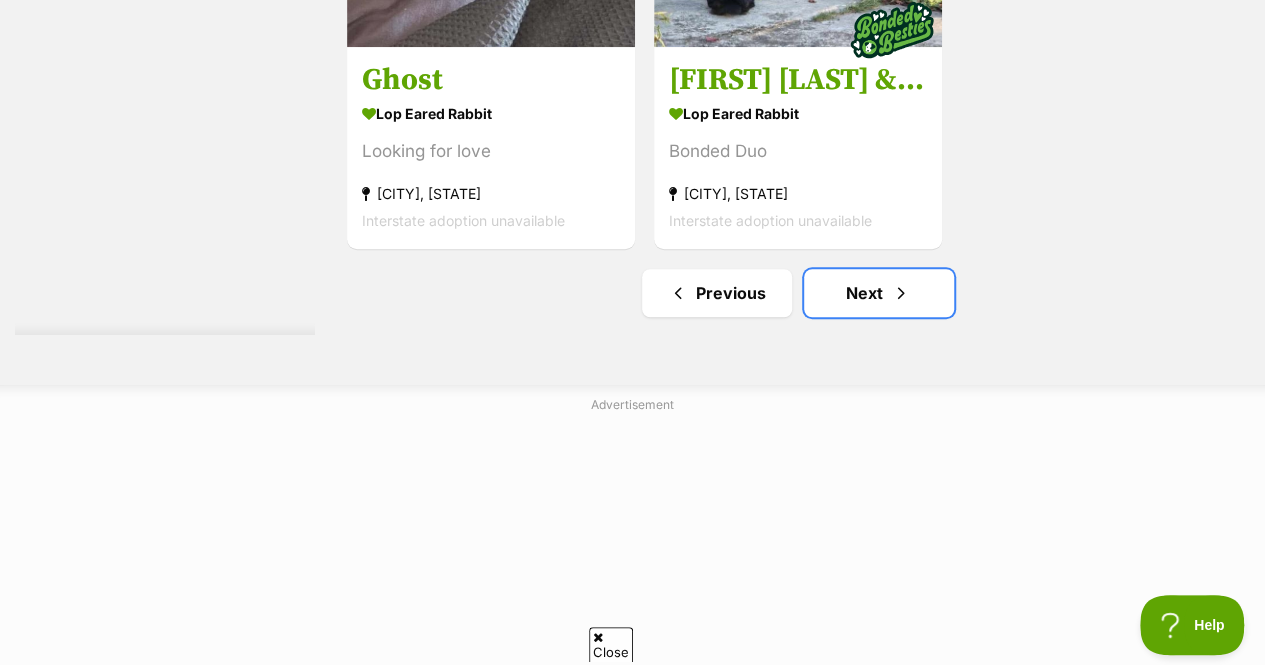 click on "Next" at bounding box center [879, 293] 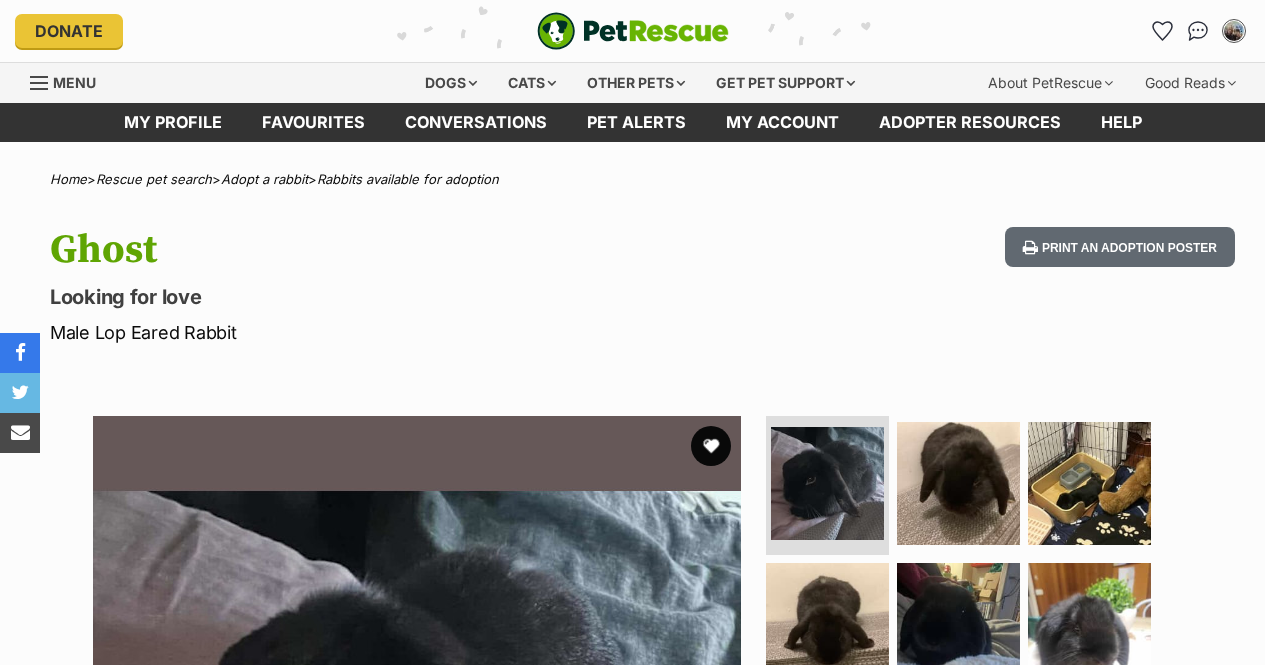 scroll, scrollTop: 0, scrollLeft: 0, axis: both 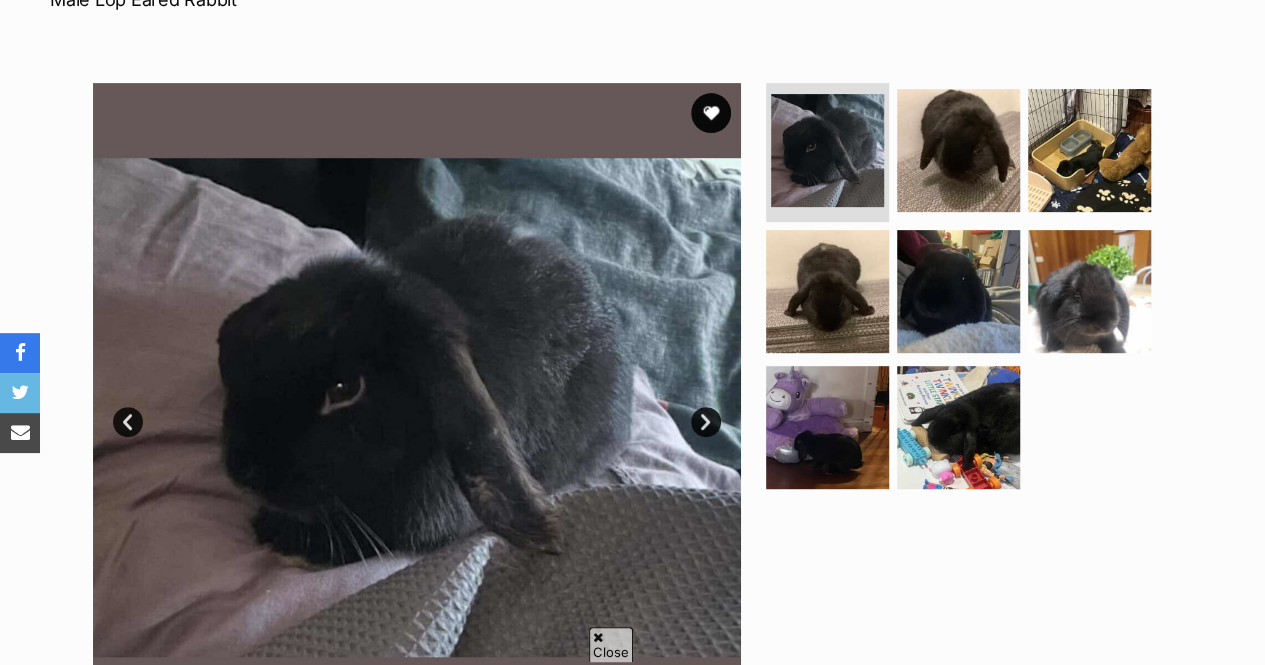click on "Next" at bounding box center (706, 422) 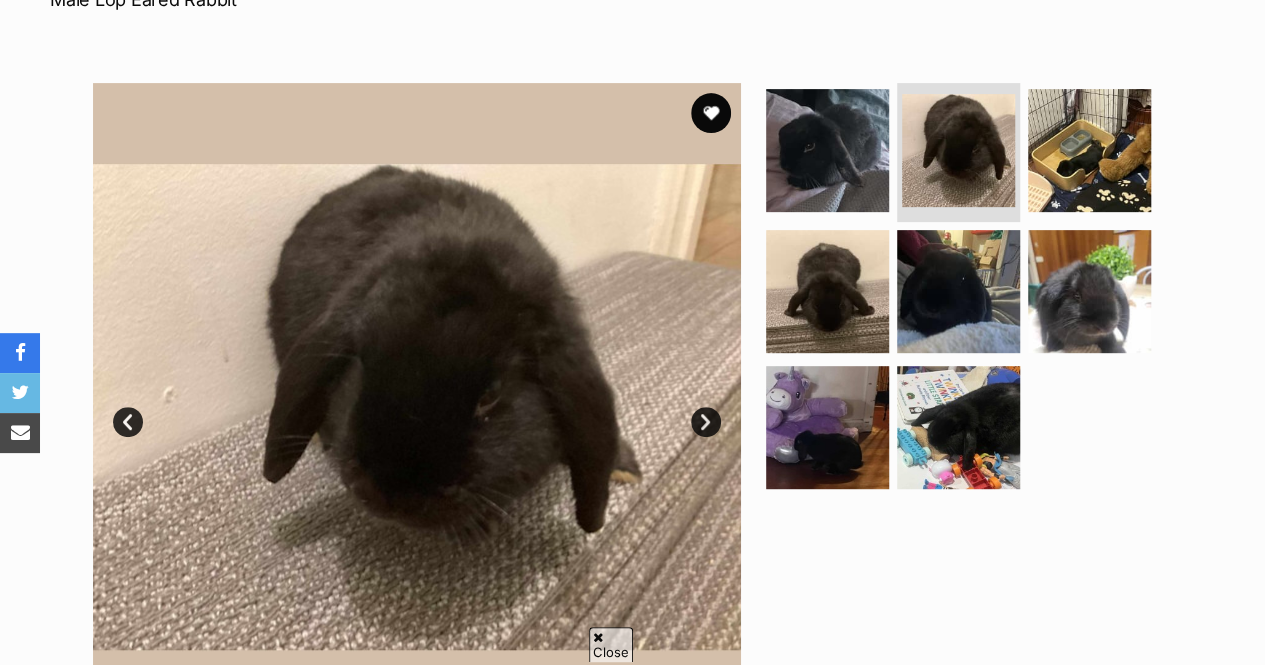 scroll, scrollTop: 378, scrollLeft: 0, axis: vertical 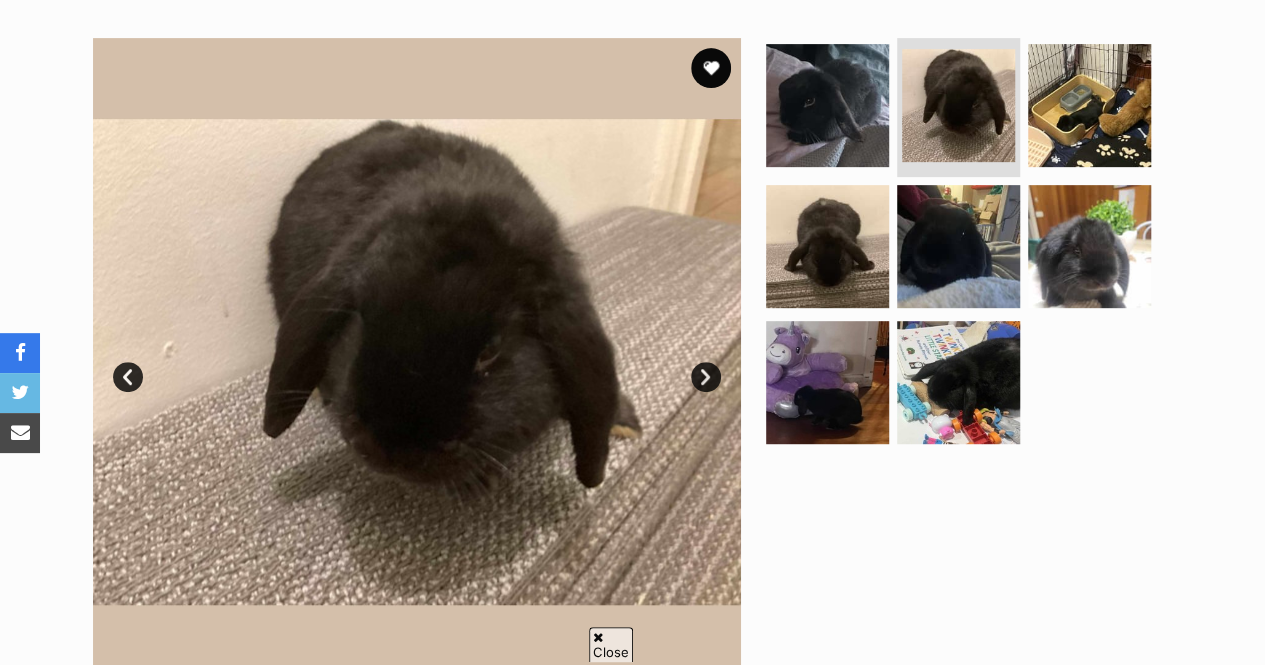 click on "Next" at bounding box center [706, 377] 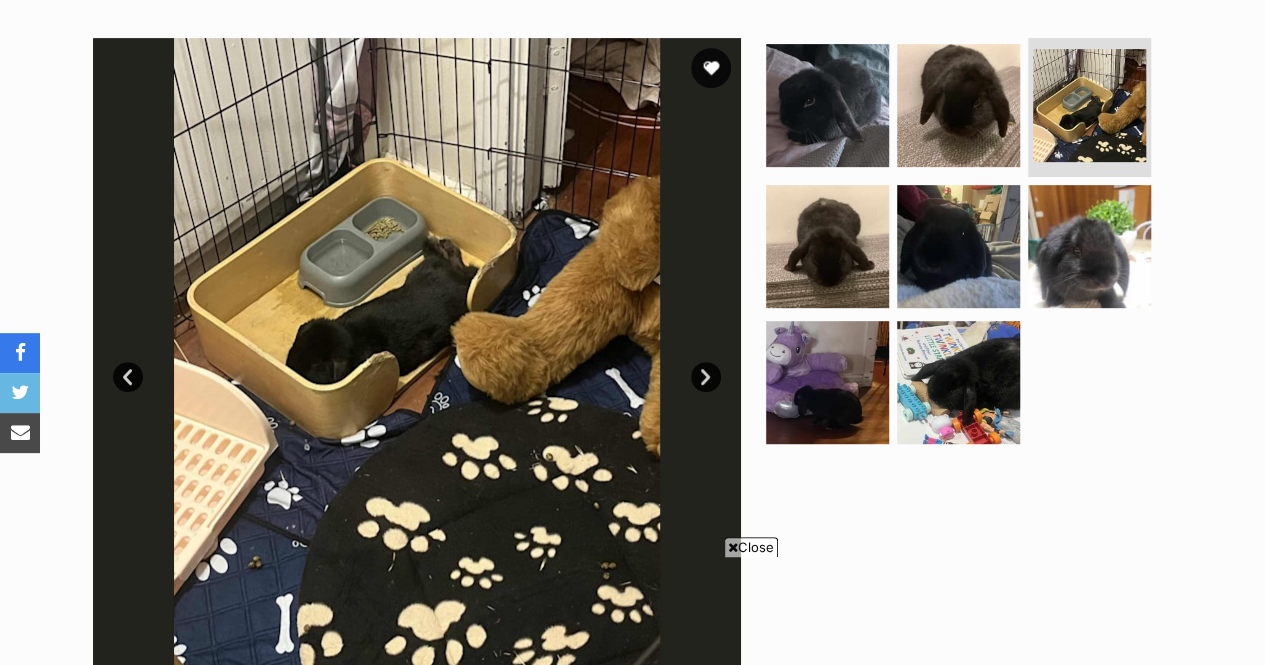 scroll, scrollTop: 0, scrollLeft: 0, axis: both 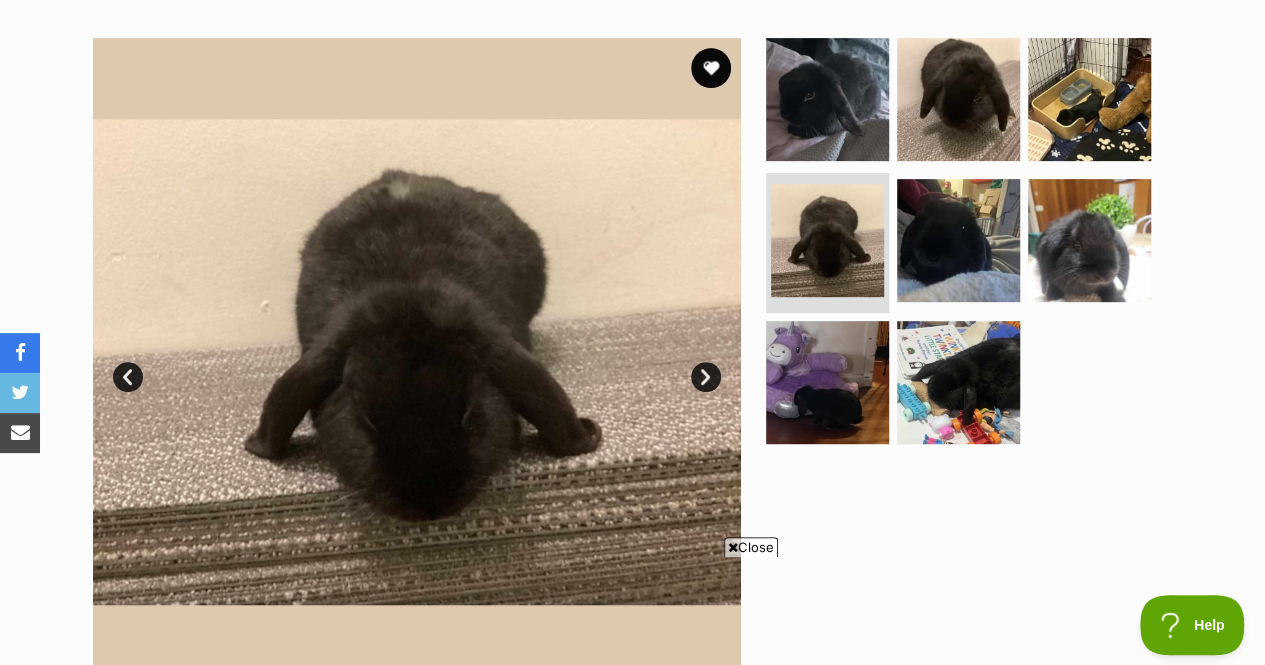 click on "Next" at bounding box center [706, 377] 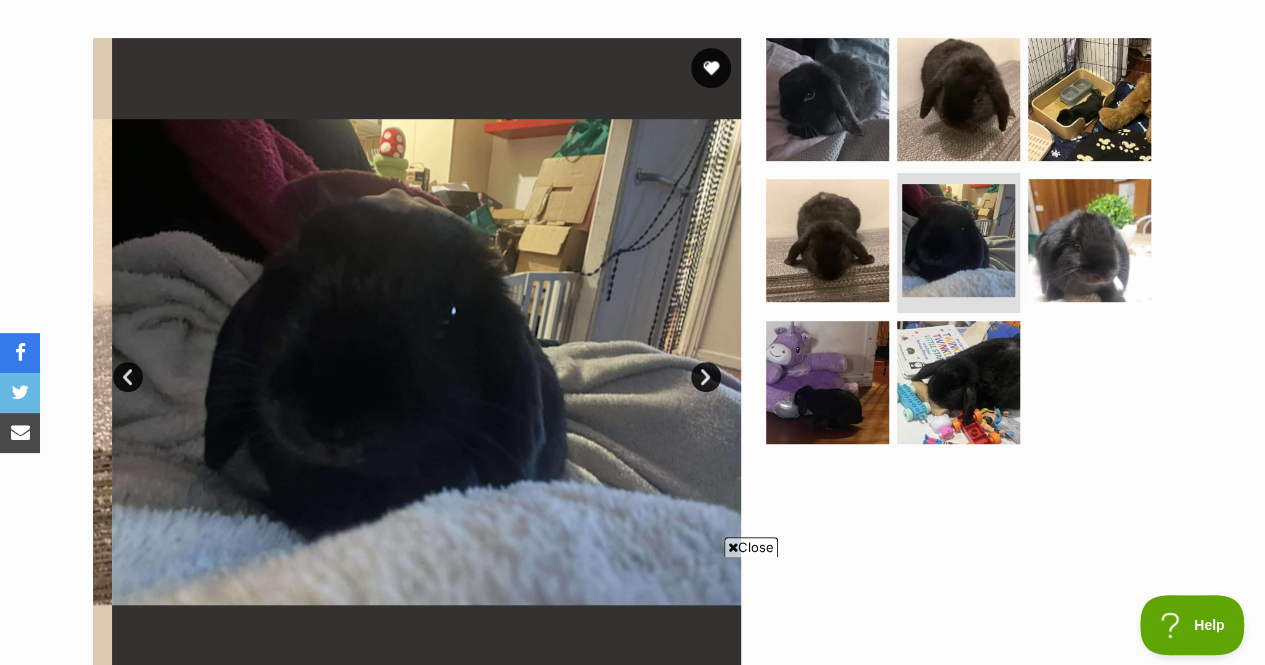scroll, scrollTop: 0, scrollLeft: 0, axis: both 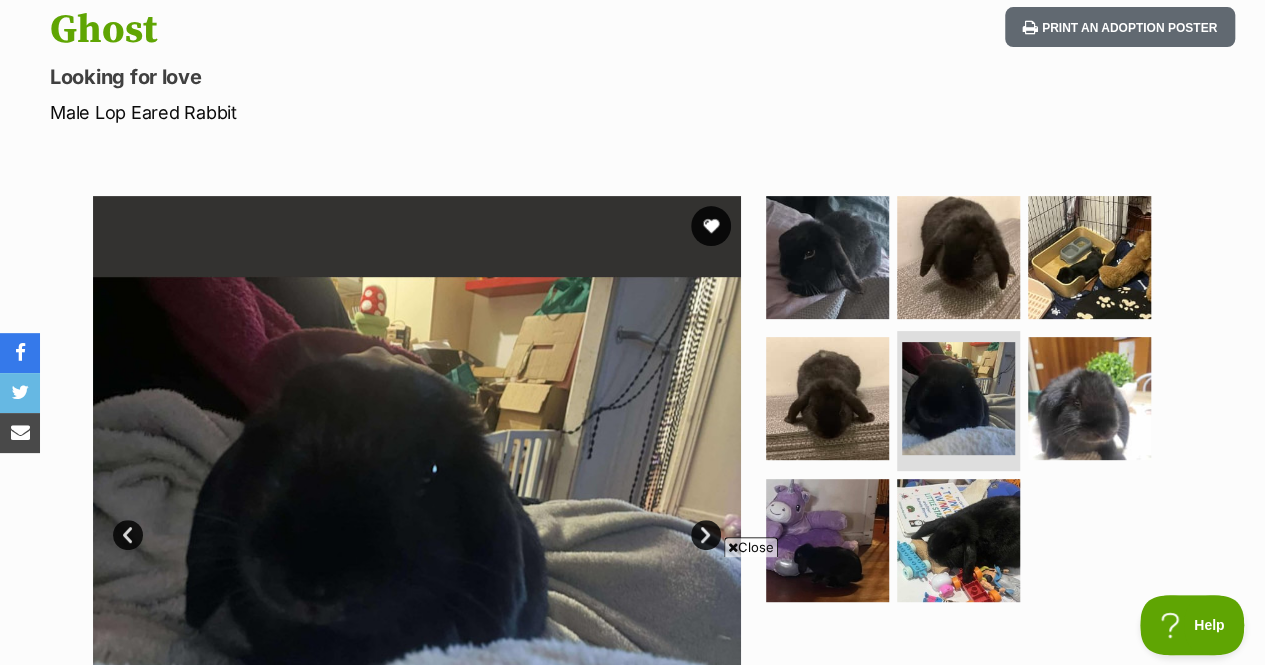 click at bounding box center (711, 226) 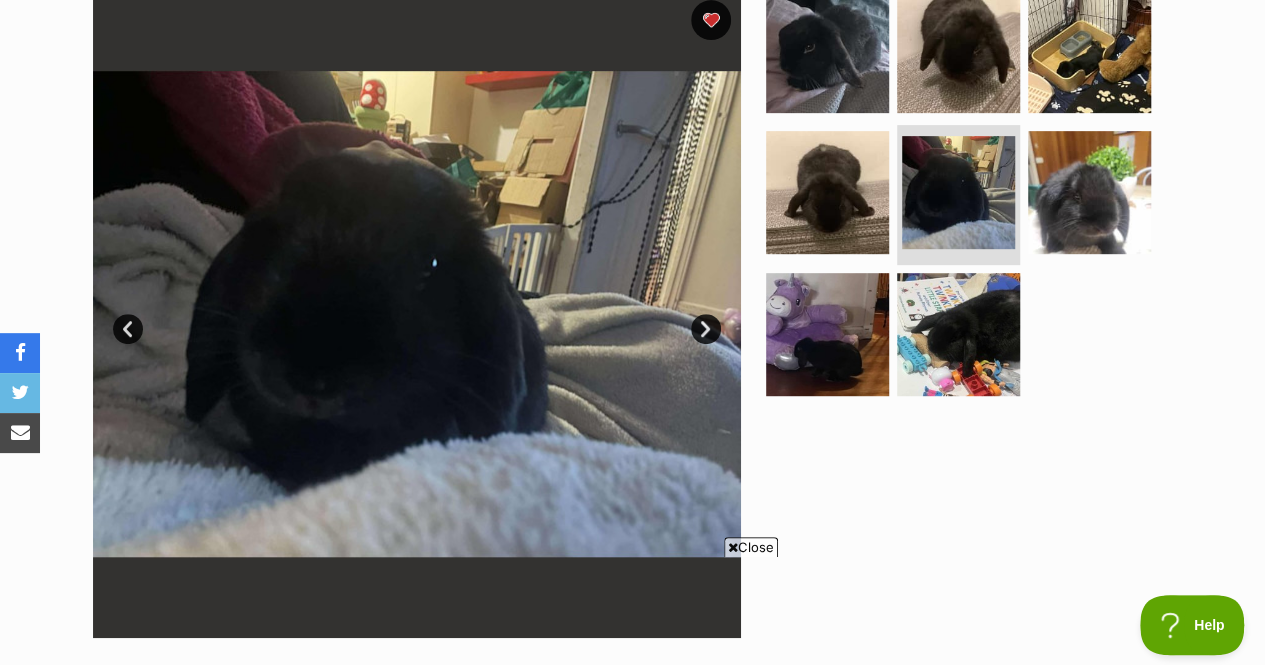 scroll, scrollTop: 387, scrollLeft: 0, axis: vertical 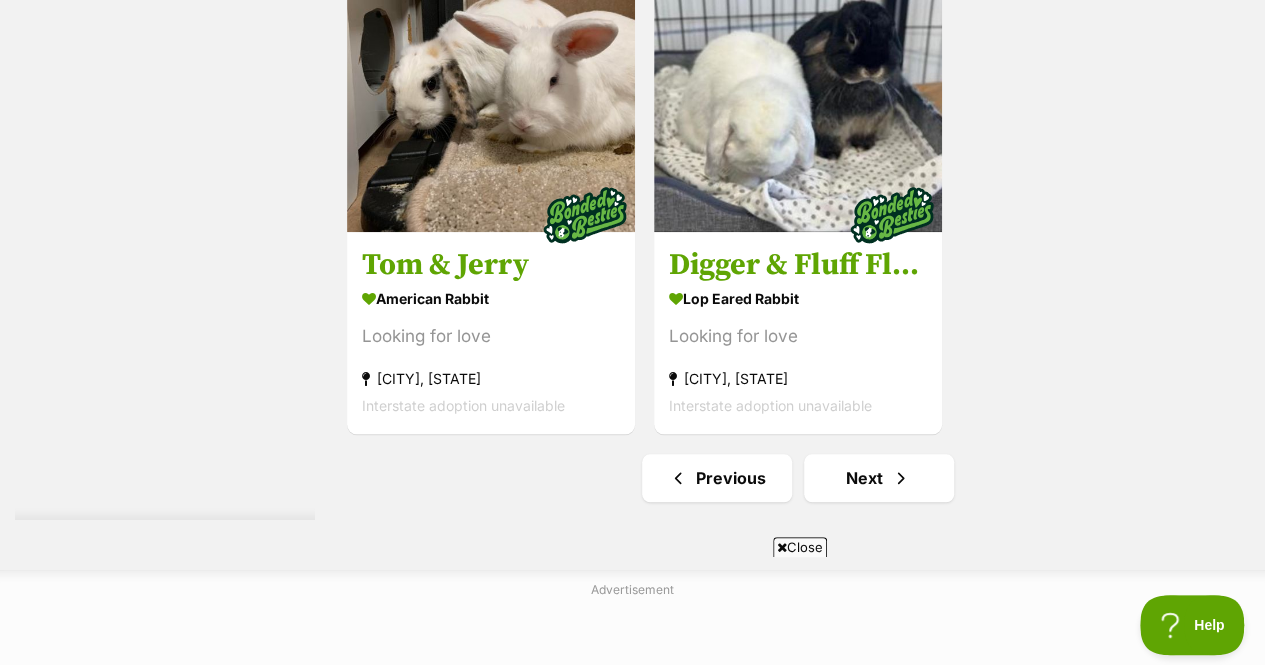 click at bounding box center (798, 88) 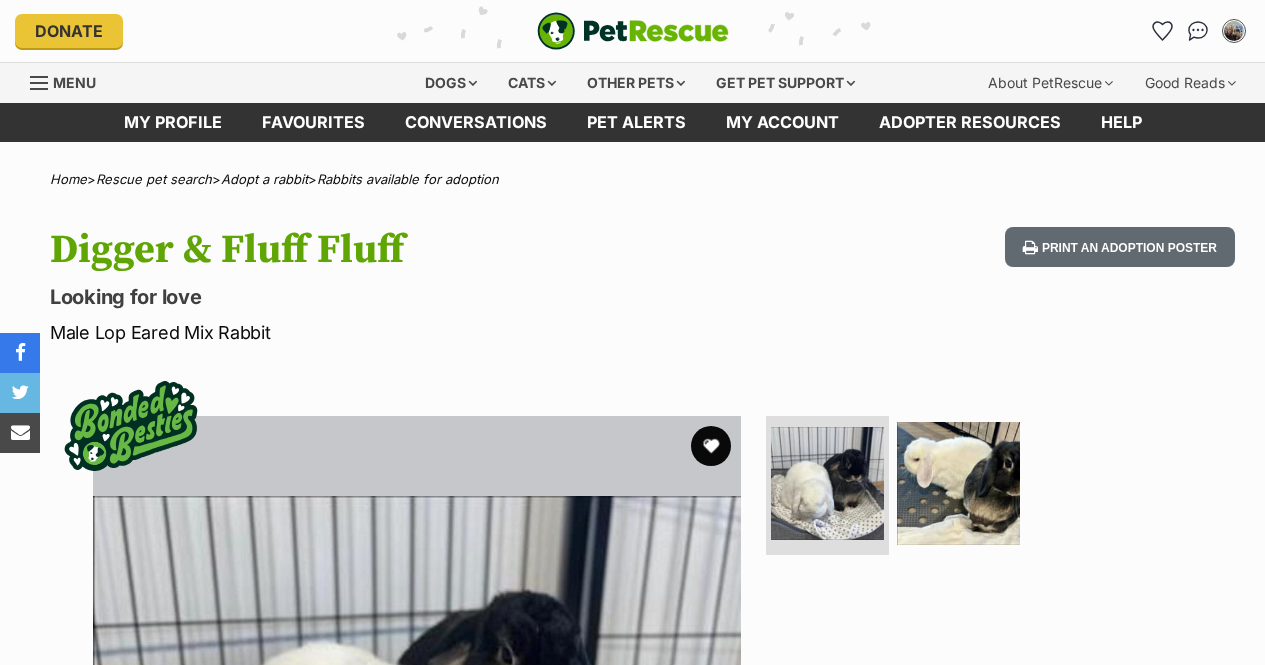 scroll, scrollTop: 0, scrollLeft: 0, axis: both 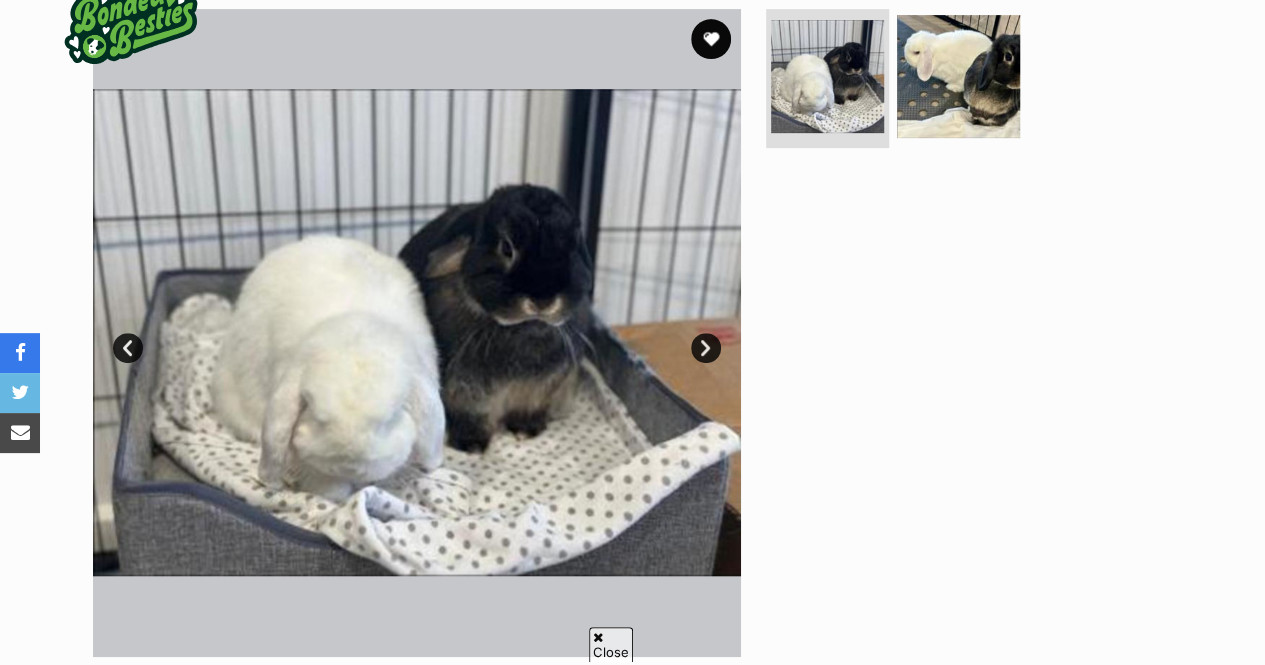 click on "Next" at bounding box center (706, 348) 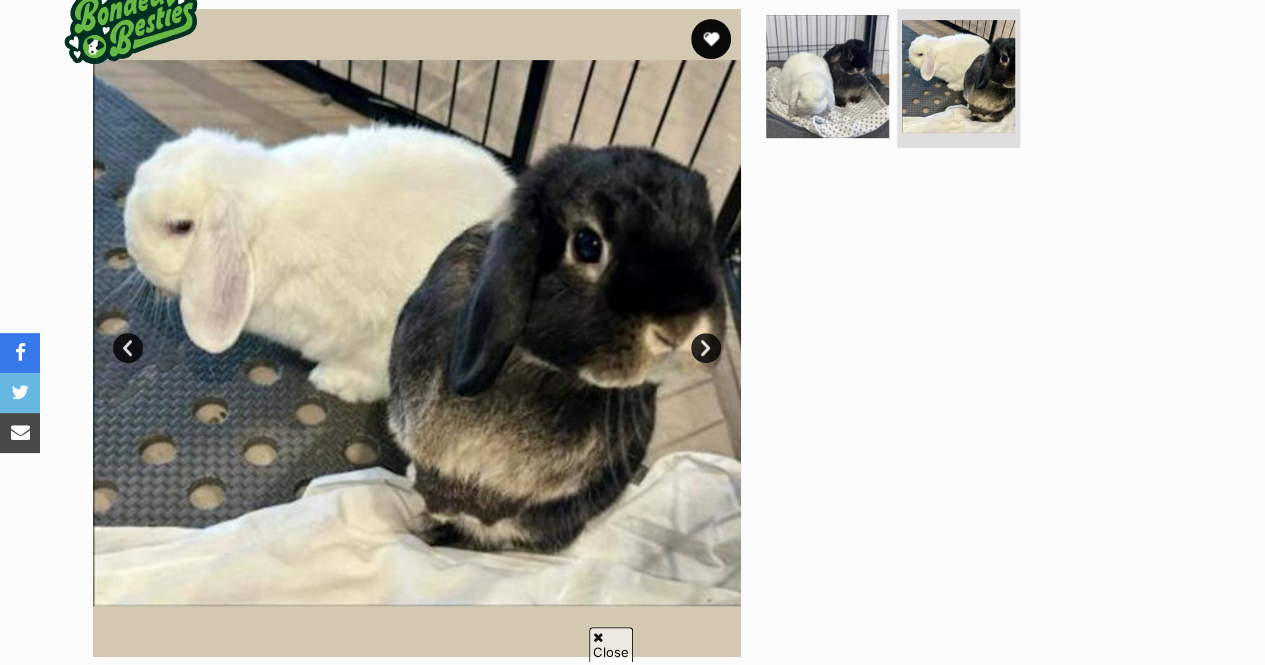 click on "Next" at bounding box center [706, 348] 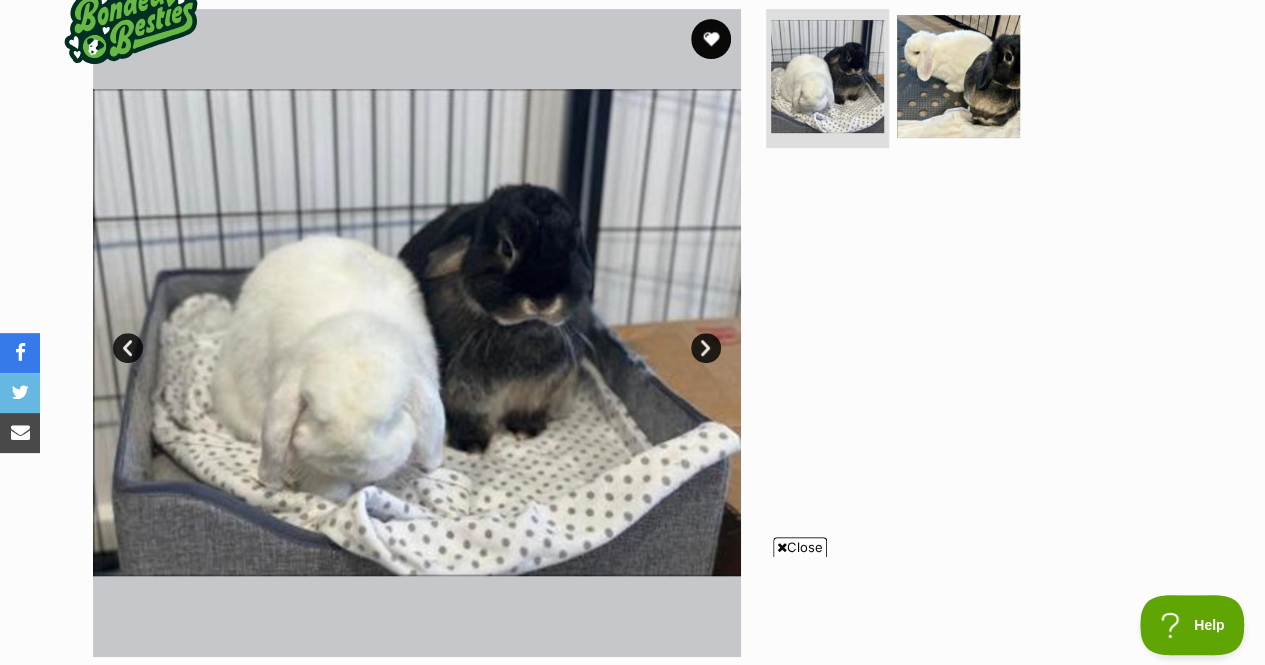 scroll, scrollTop: 0, scrollLeft: 0, axis: both 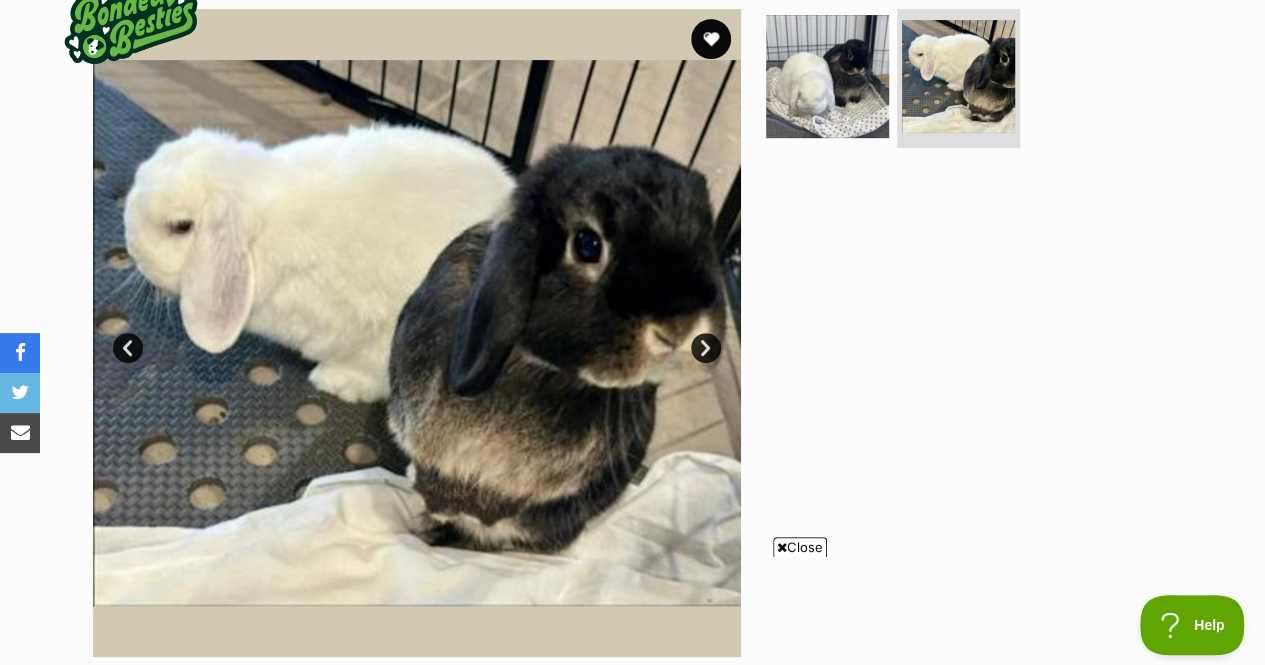 click at bounding box center [417, 333] 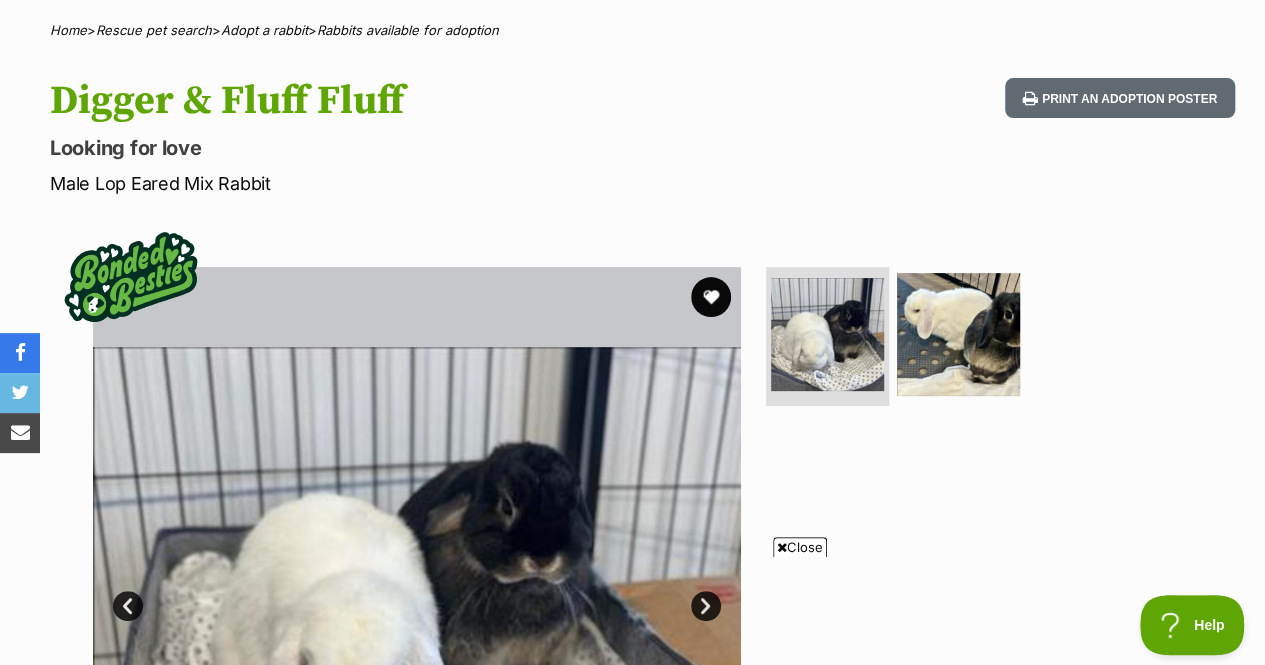 scroll, scrollTop: 45, scrollLeft: 0, axis: vertical 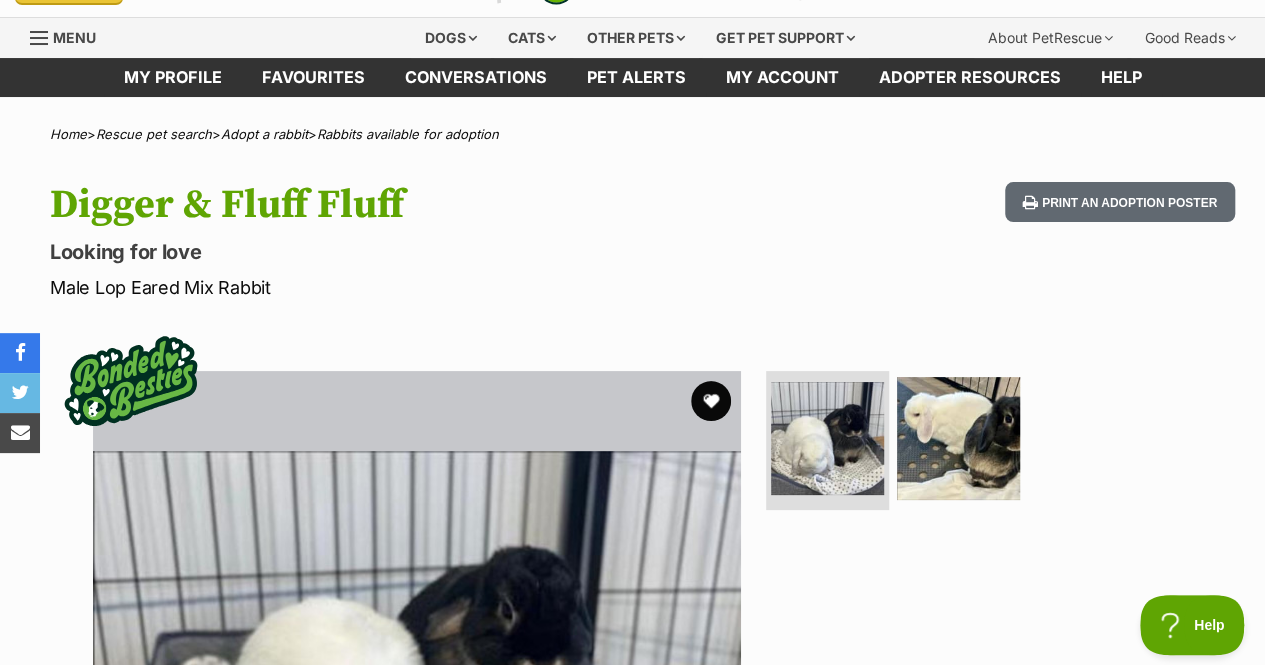 click at bounding box center [711, 401] 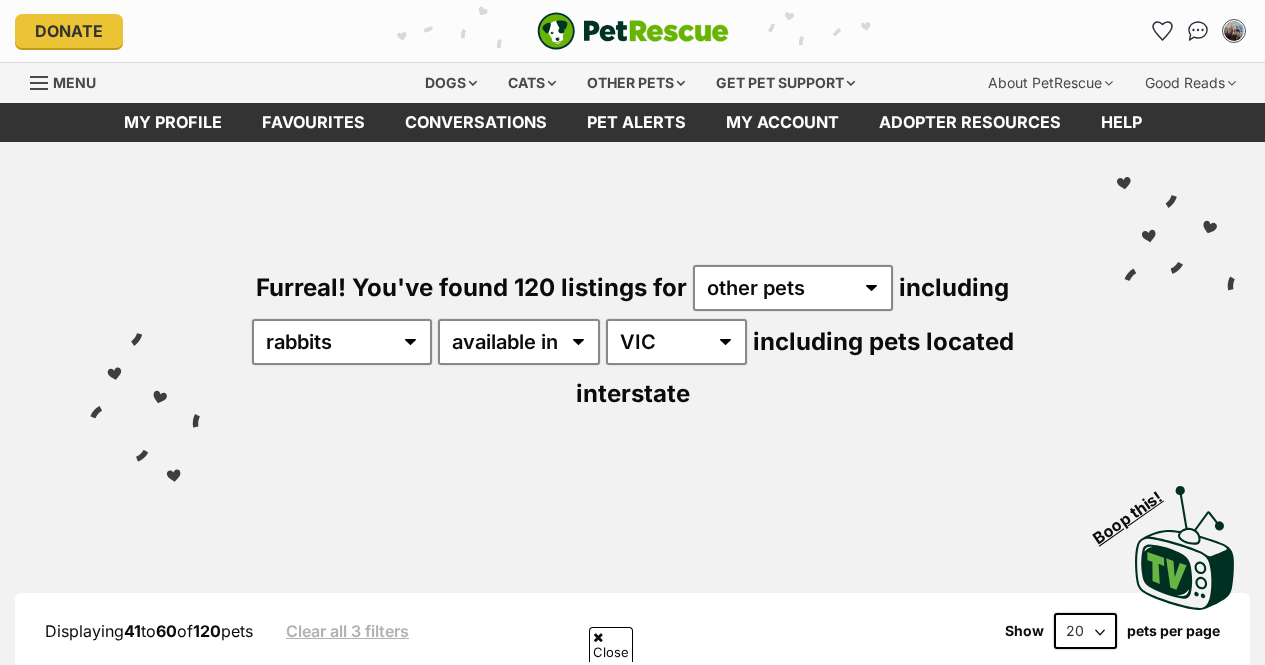 scroll, scrollTop: 4574, scrollLeft: 0, axis: vertical 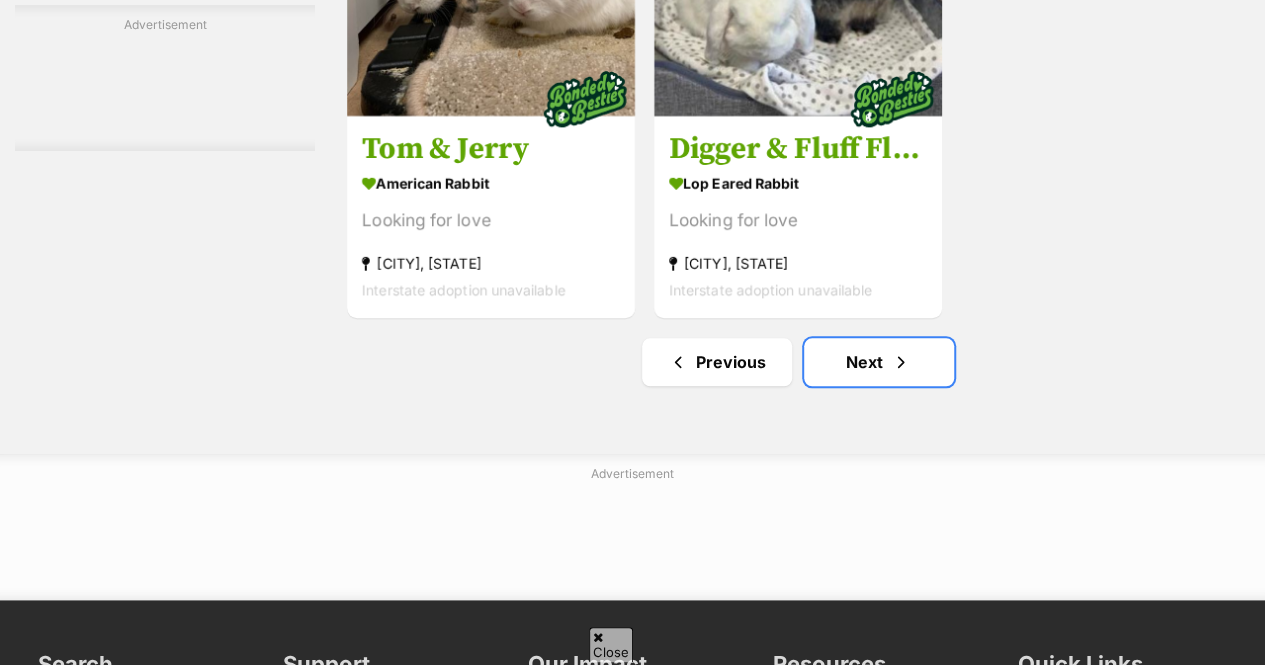 click on "Next" at bounding box center [879, 362] 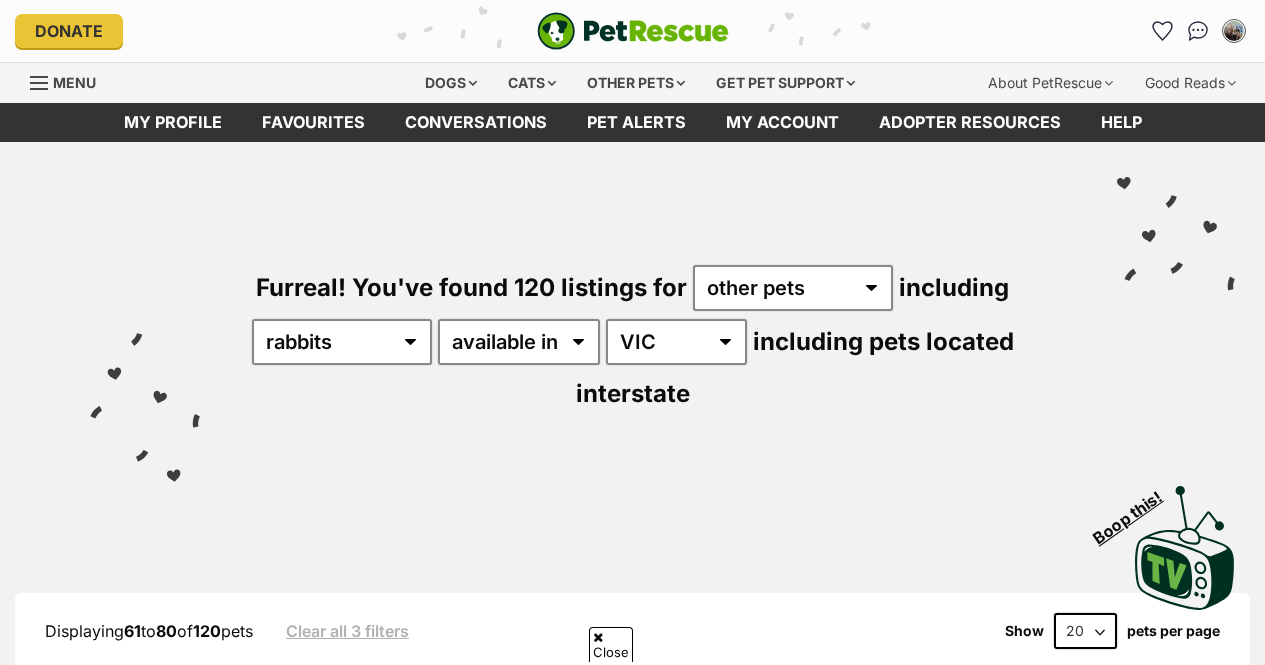 scroll, scrollTop: 395, scrollLeft: 0, axis: vertical 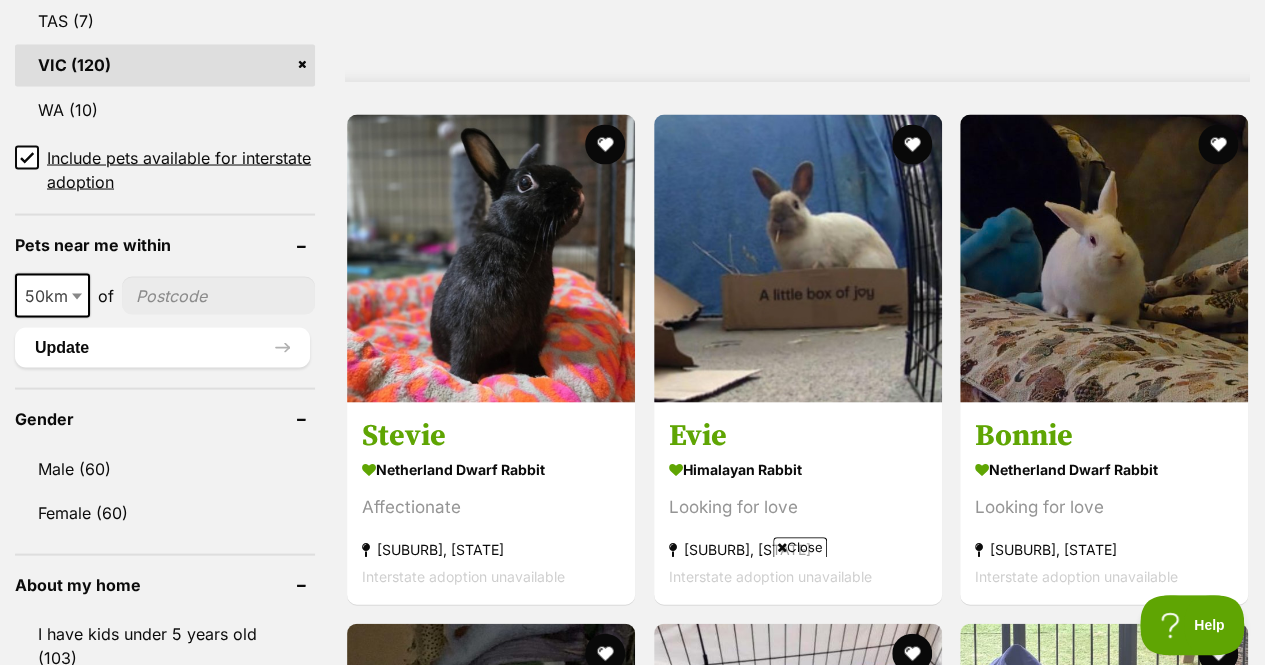 click at bounding box center [798, 258] 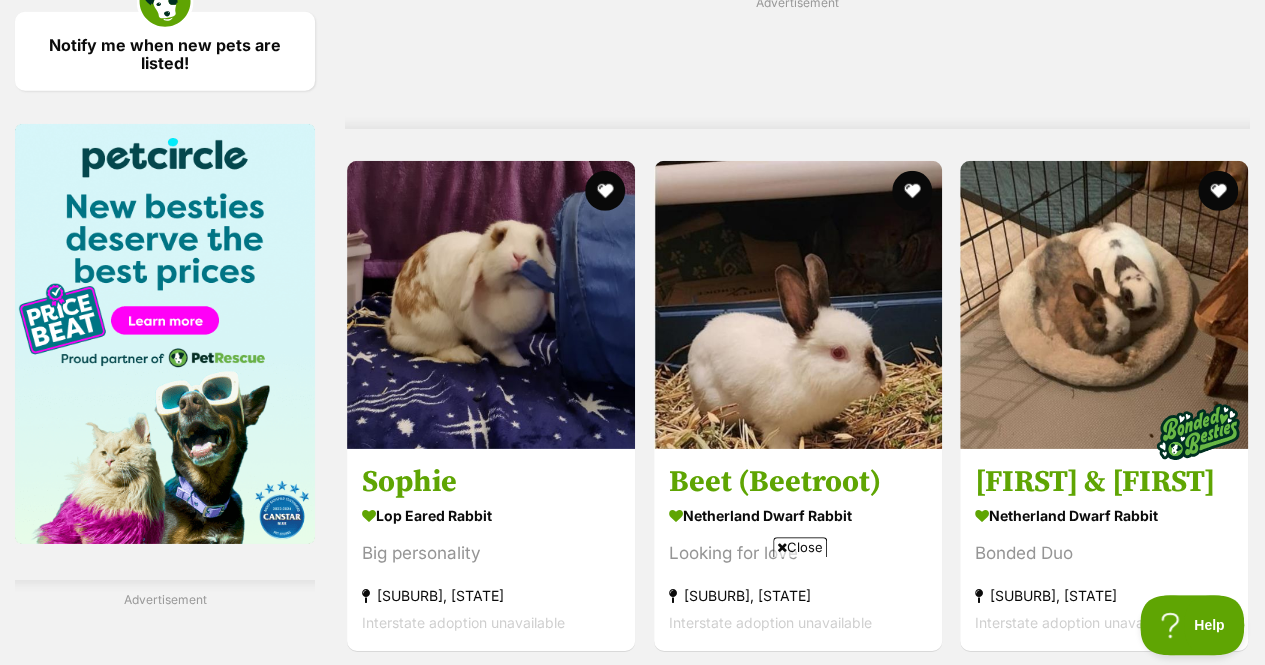 scroll, scrollTop: 3010, scrollLeft: 0, axis: vertical 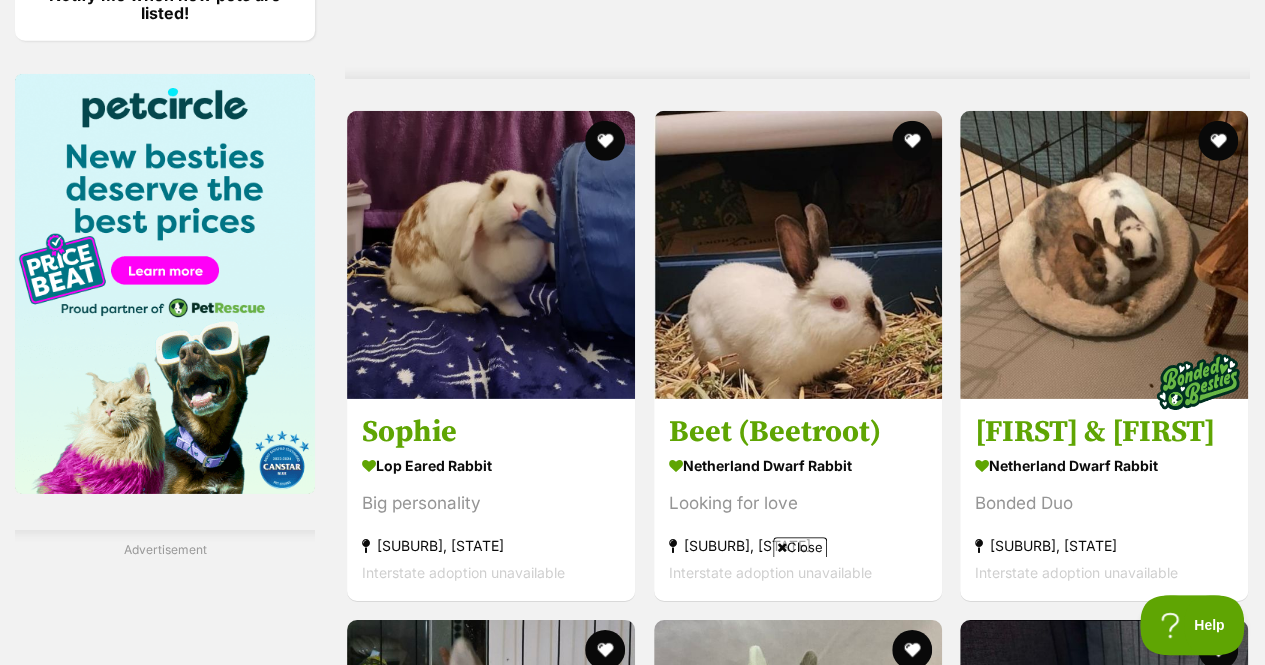 click at bounding box center (491, 255) 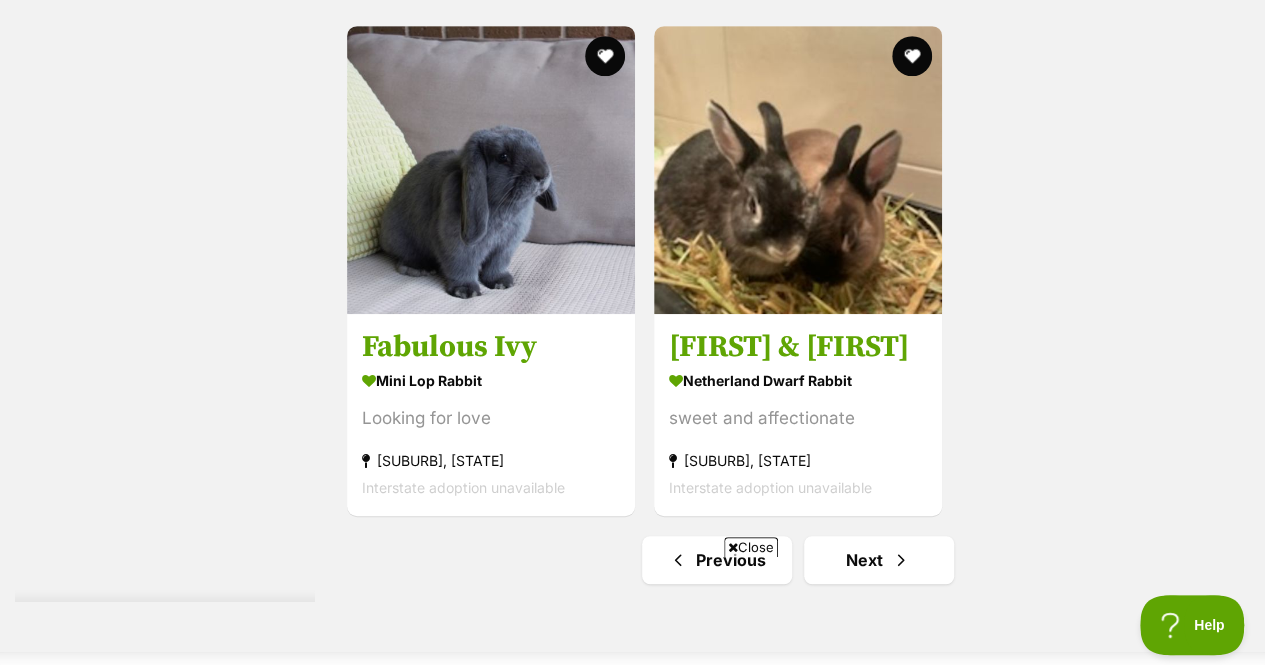 scroll, scrollTop: 4265, scrollLeft: 0, axis: vertical 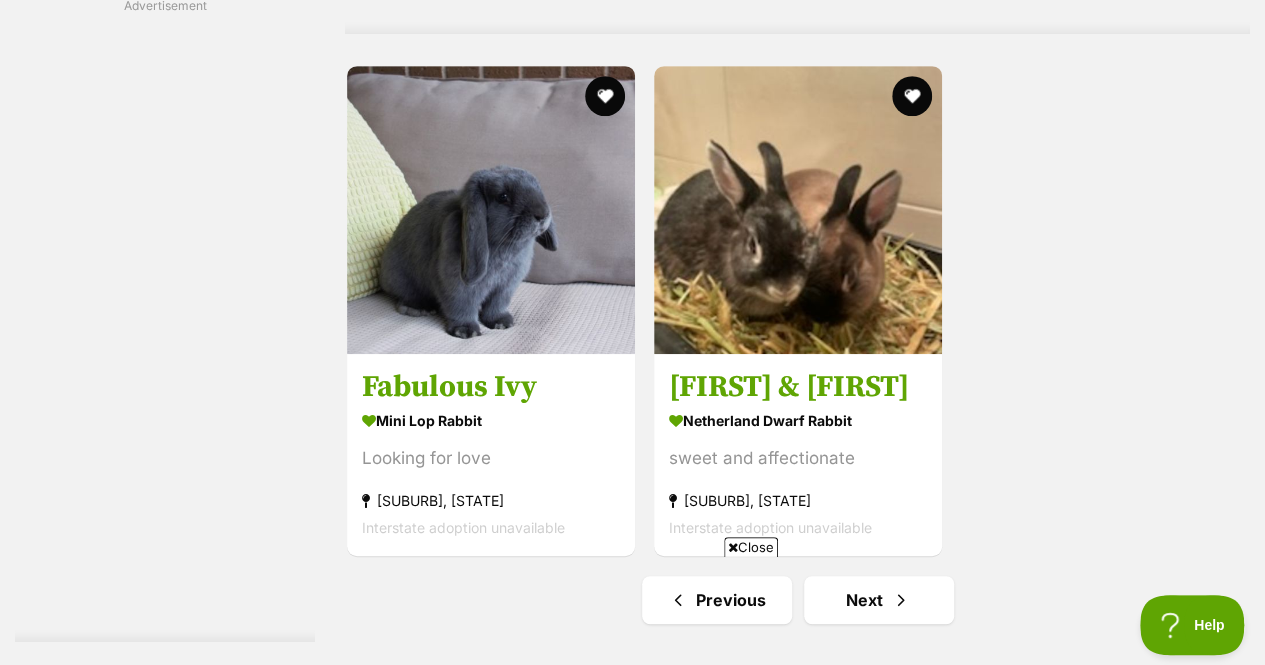 click at bounding box center (491, 210) 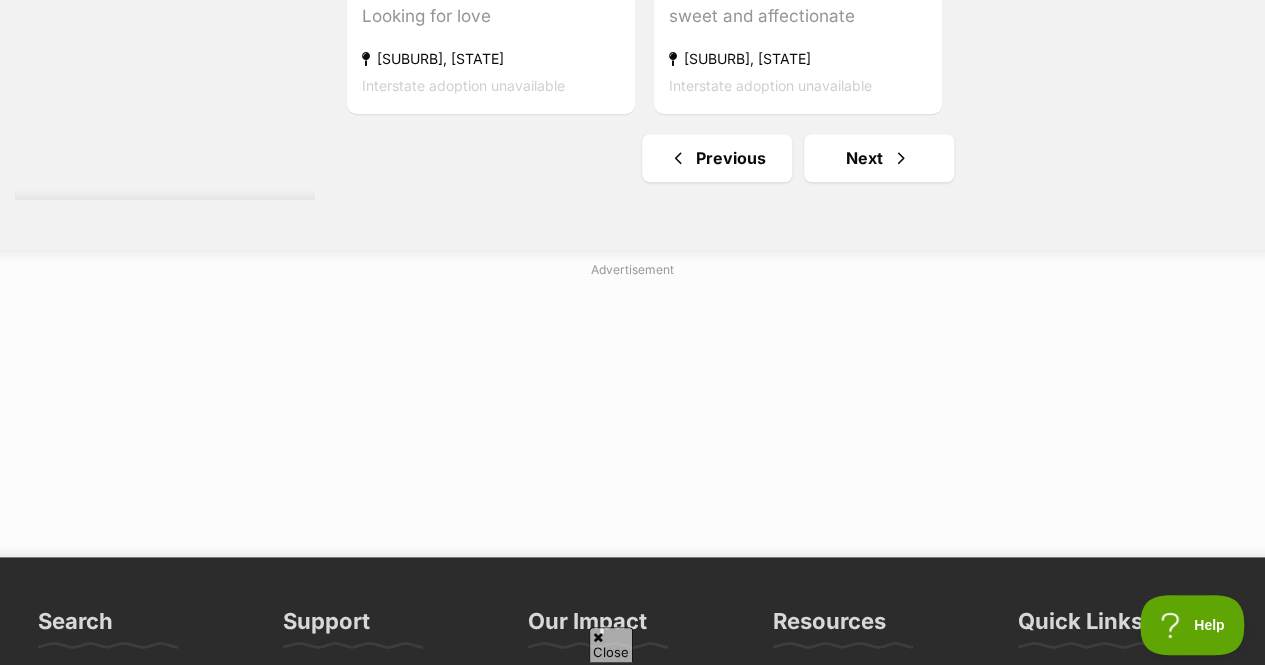scroll, scrollTop: 0, scrollLeft: 0, axis: both 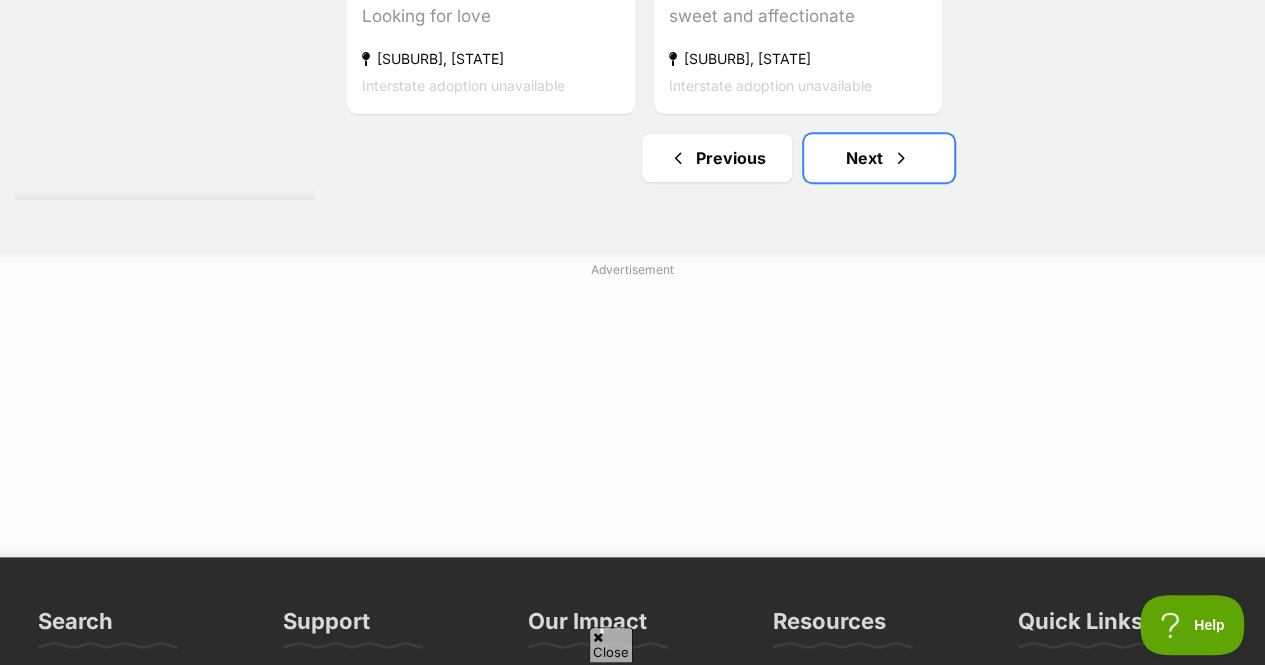 click on "Next" at bounding box center (879, 158) 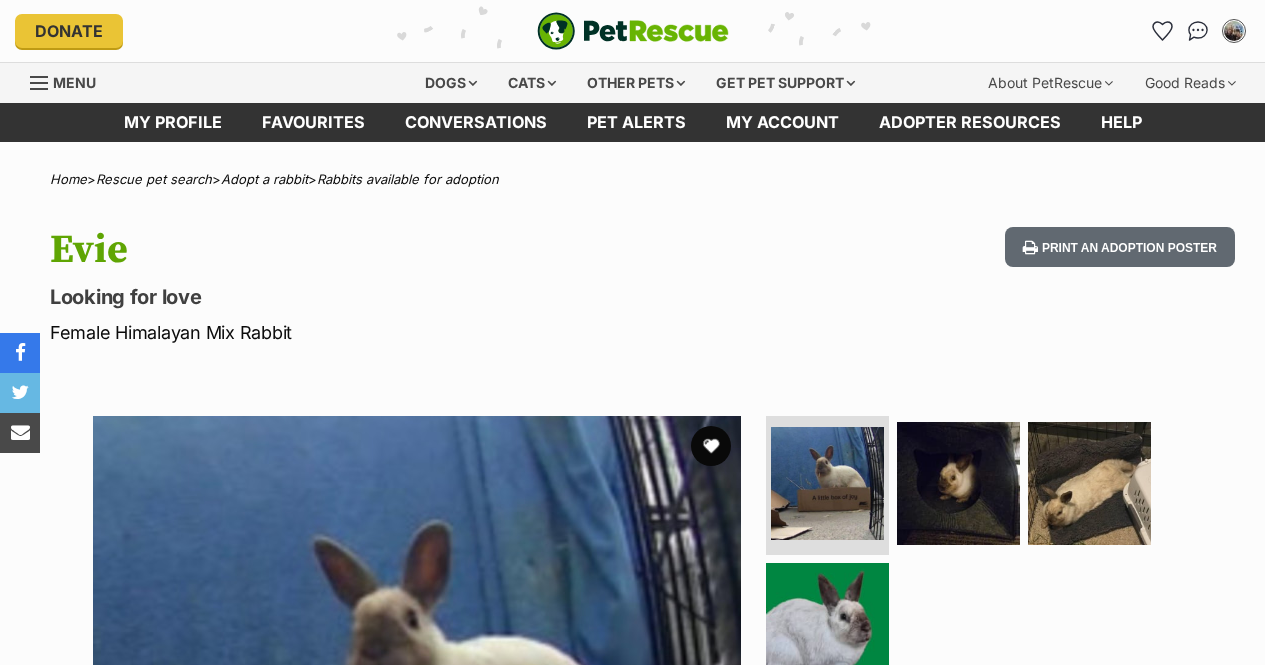 scroll, scrollTop: 0, scrollLeft: 0, axis: both 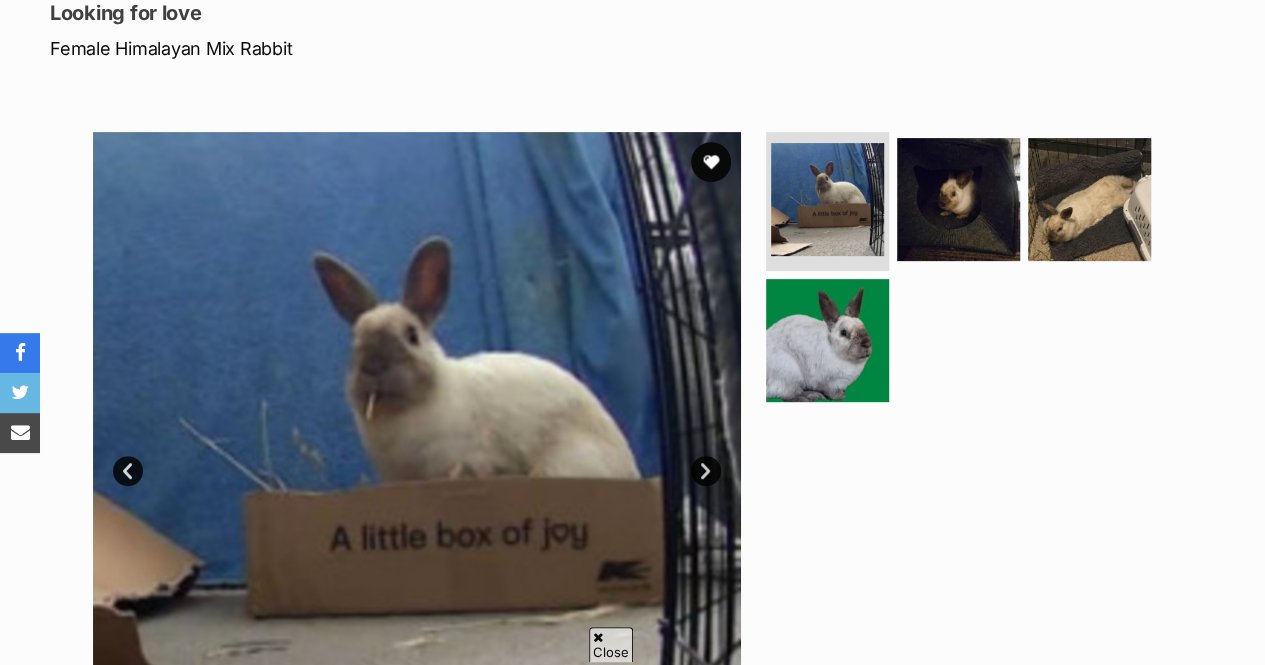click on "Next" at bounding box center [706, 471] 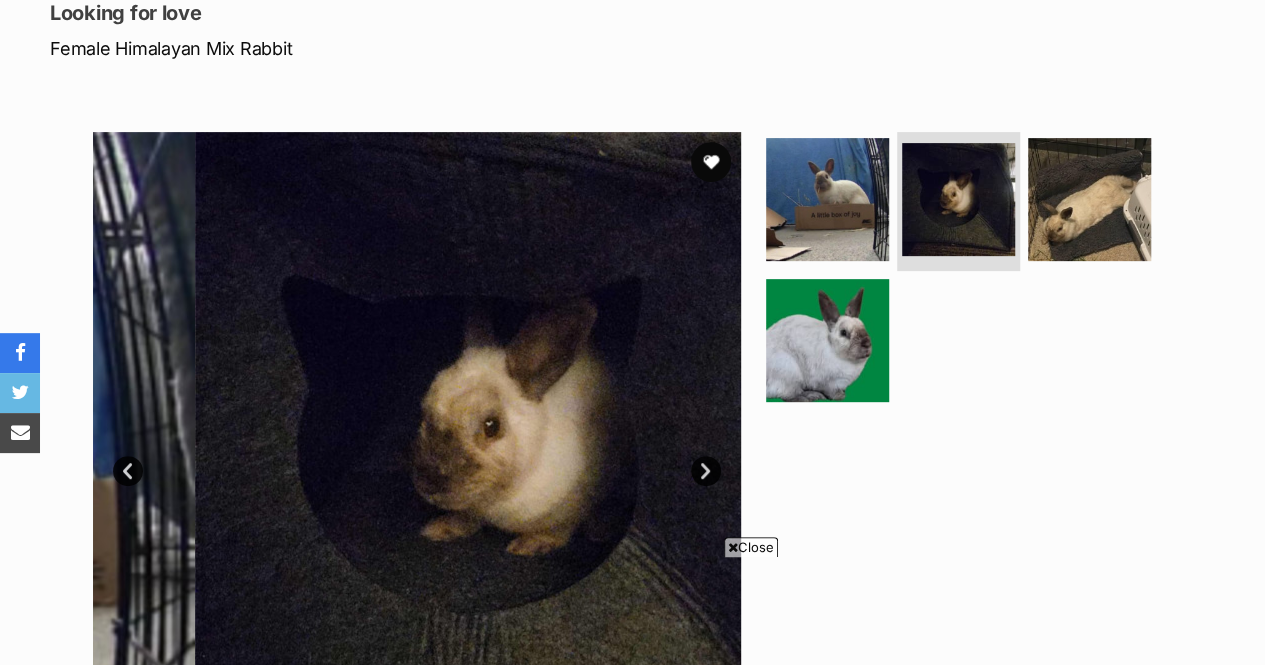 scroll, scrollTop: 0, scrollLeft: 0, axis: both 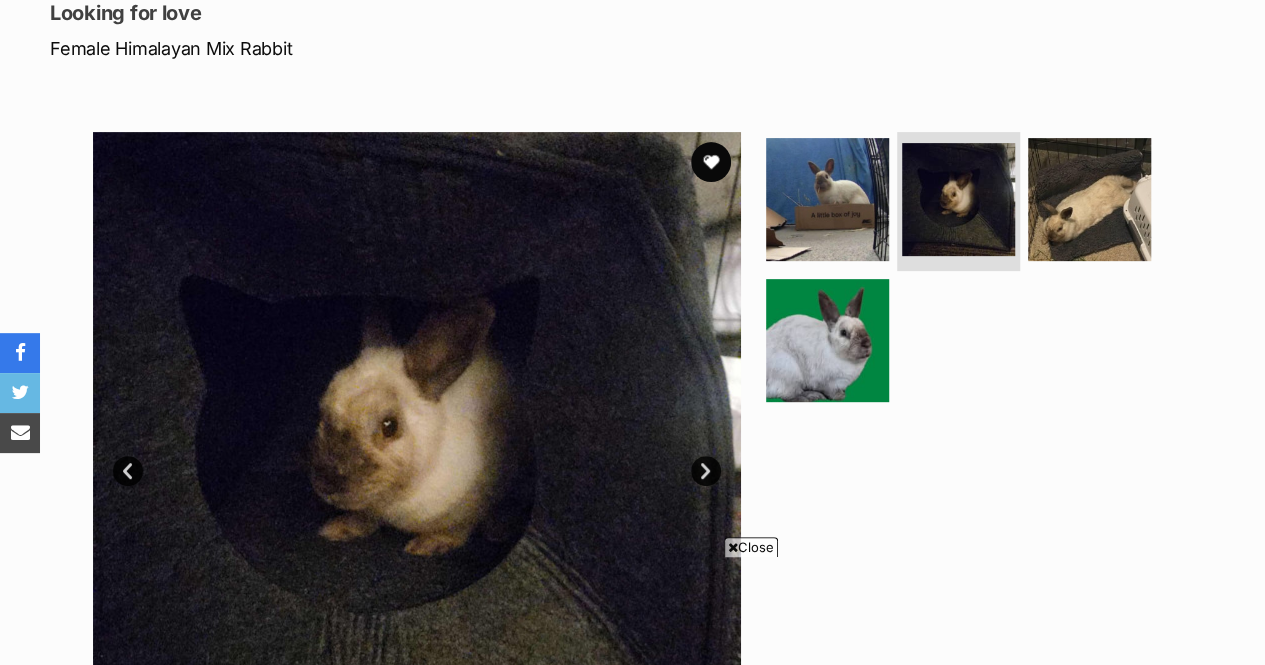 click on "Next" at bounding box center [706, 471] 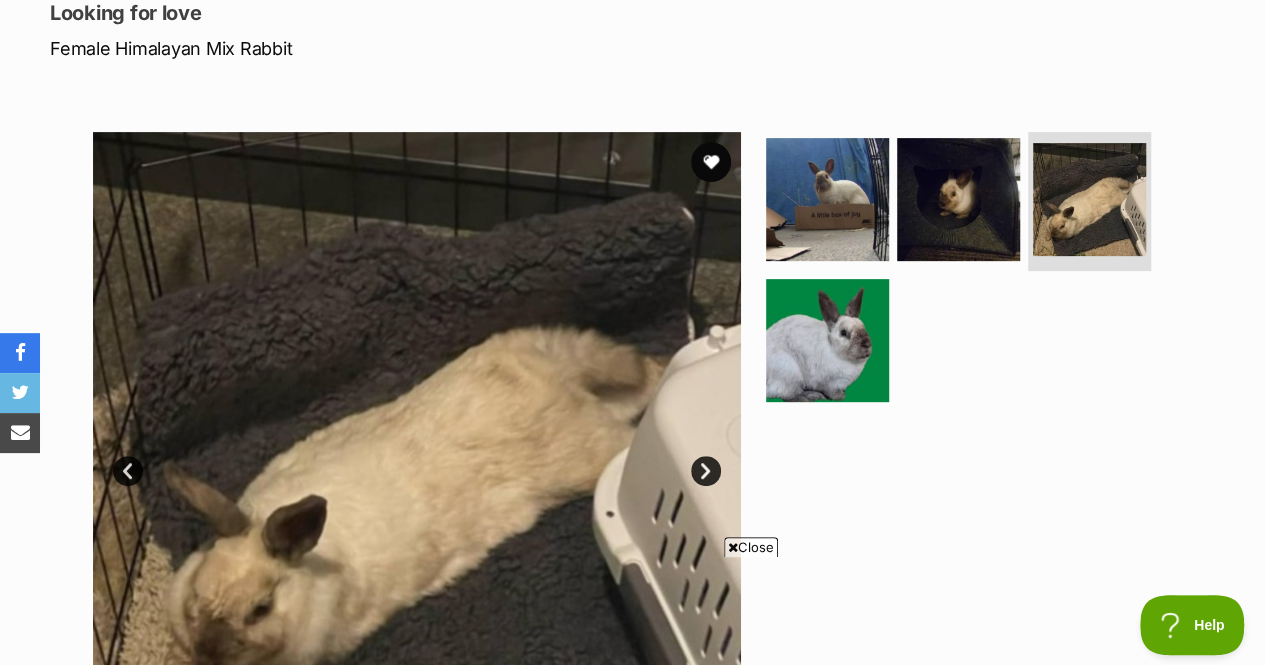 scroll, scrollTop: 0, scrollLeft: 0, axis: both 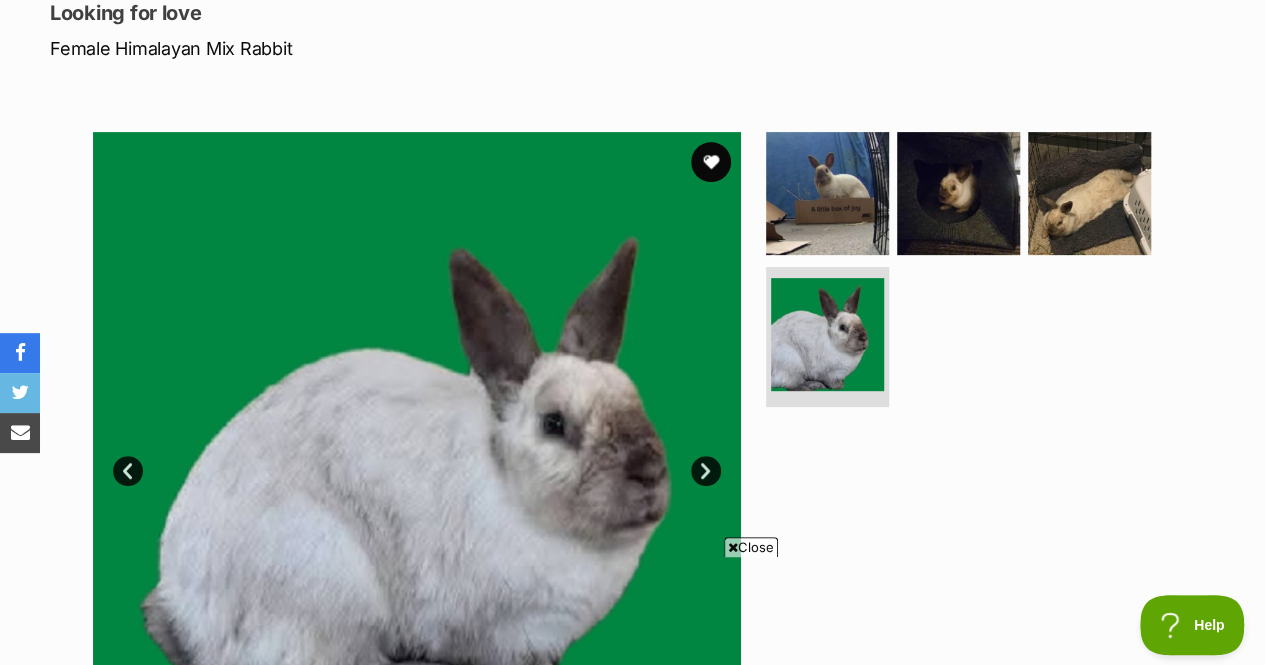 click on "Next" at bounding box center (706, 471) 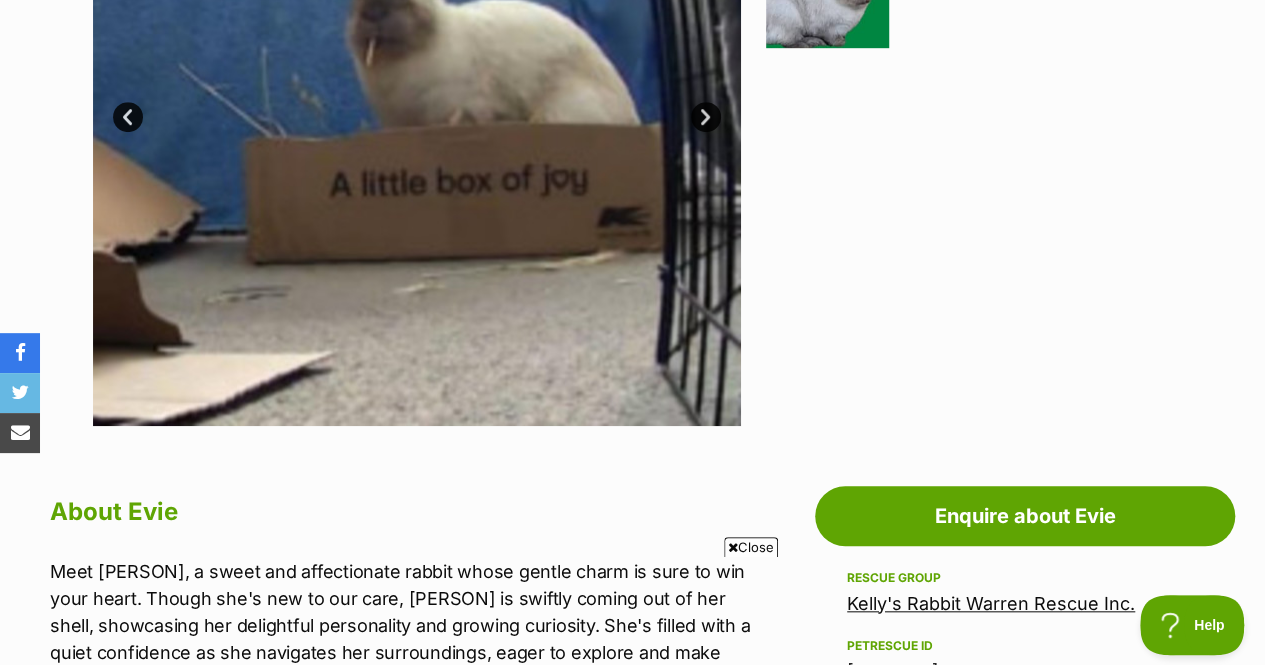 scroll, scrollTop: 0, scrollLeft: 0, axis: both 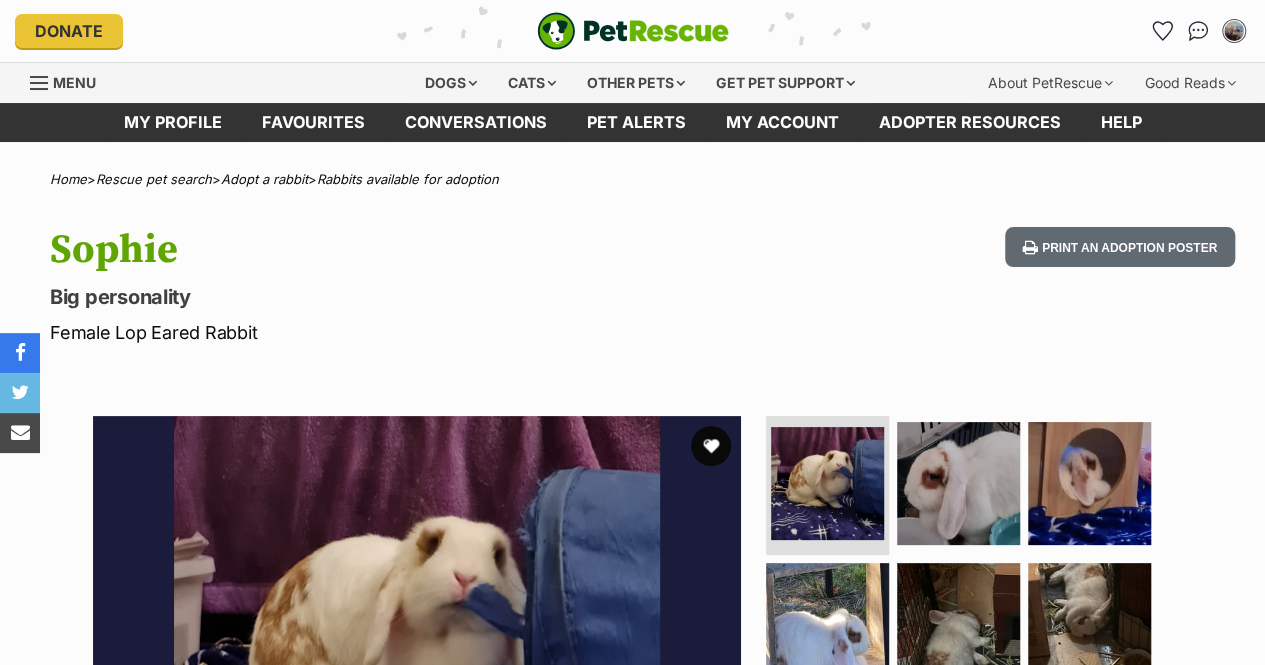click at bounding box center (711, 446) 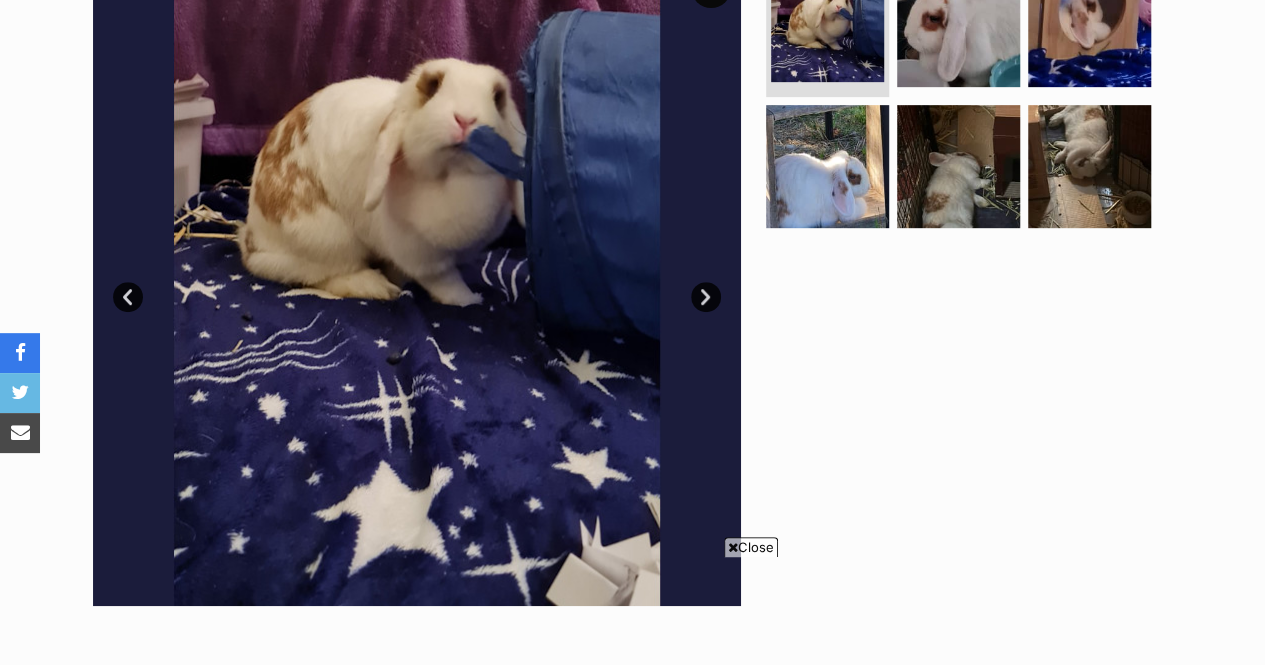 scroll, scrollTop: 0, scrollLeft: 0, axis: both 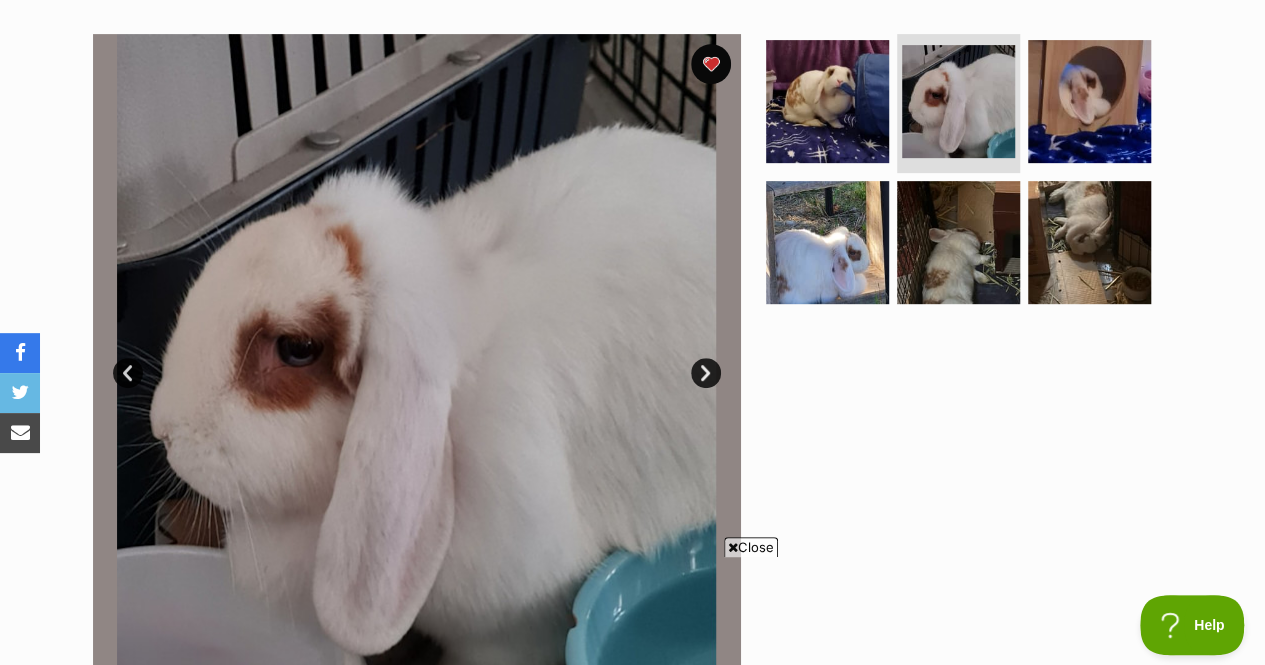 click on "Next" at bounding box center [706, 373] 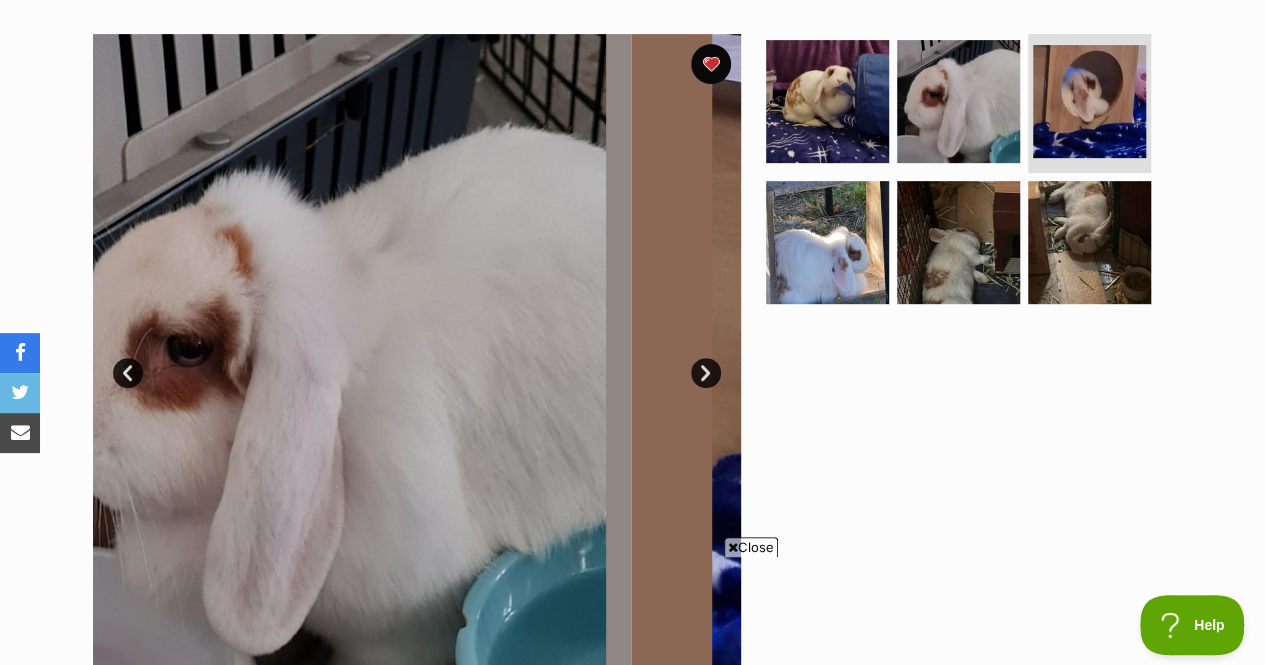 scroll, scrollTop: 0, scrollLeft: 0, axis: both 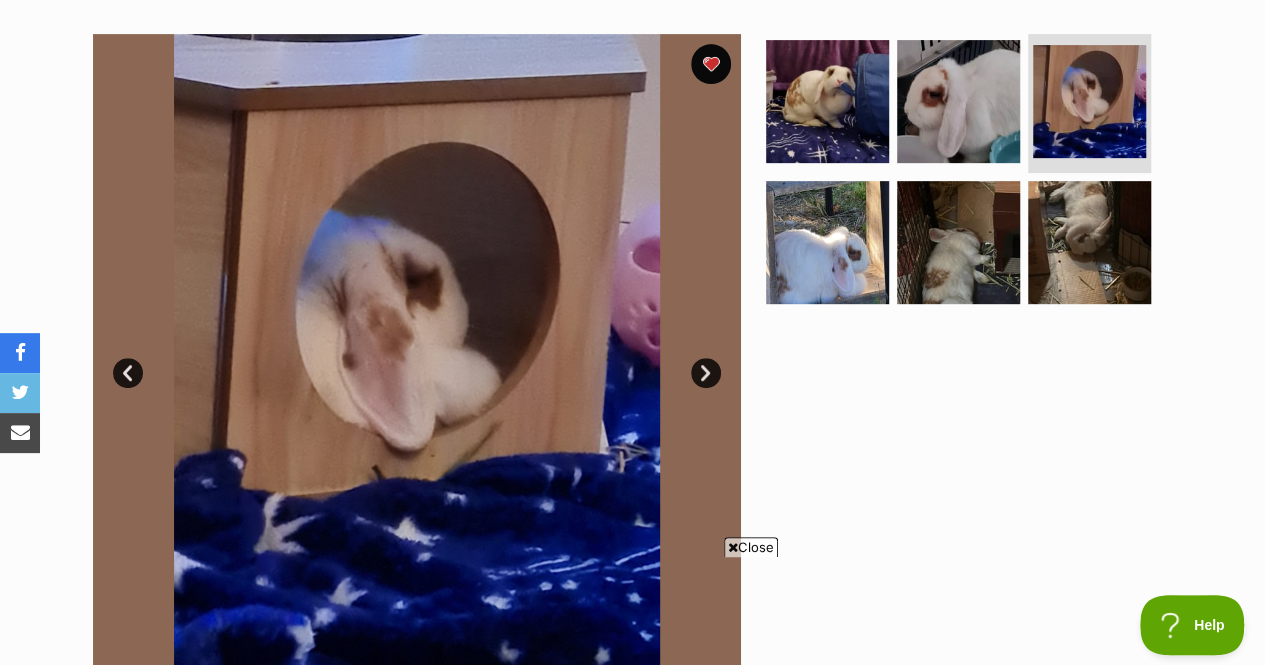 click on "Next" at bounding box center [706, 373] 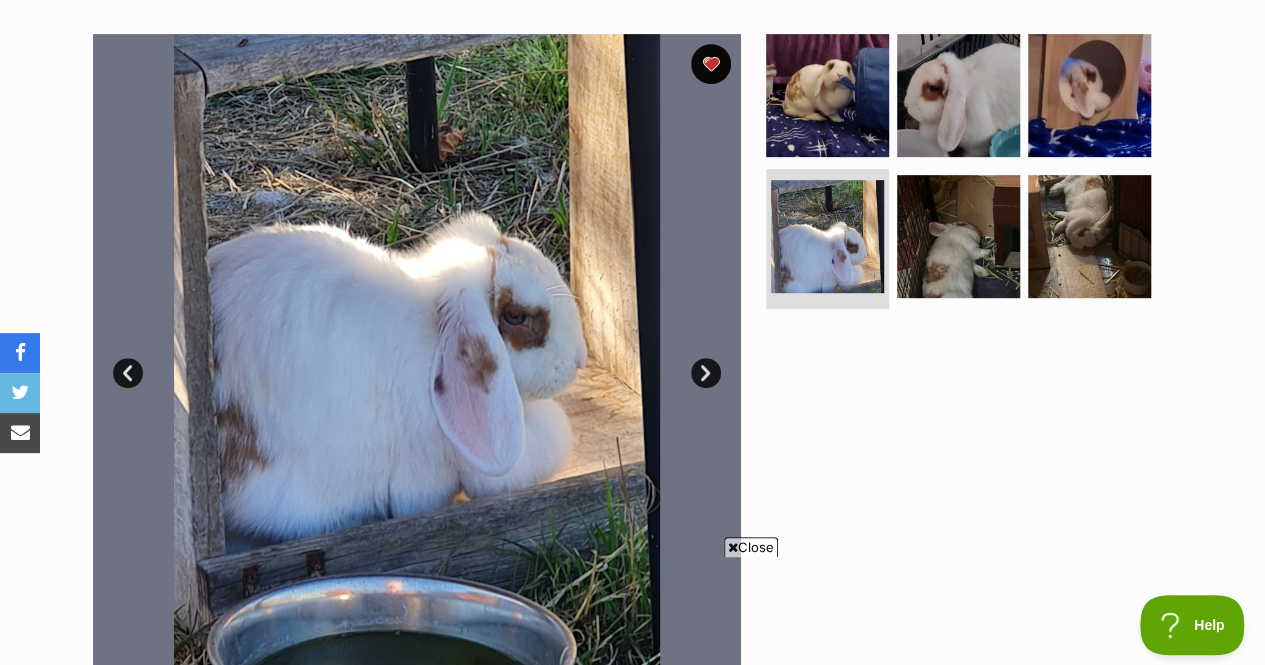 click on "Next" at bounding box center [706, 373] 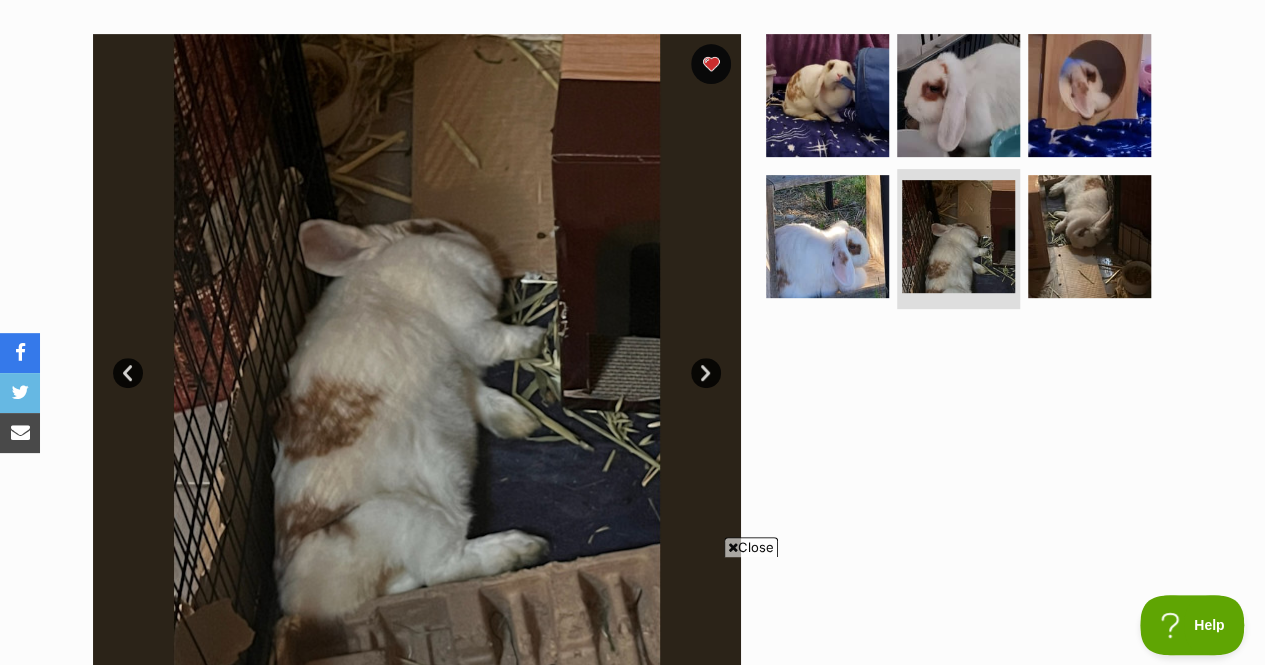 click on "Next" at bounding box center (706, 373) 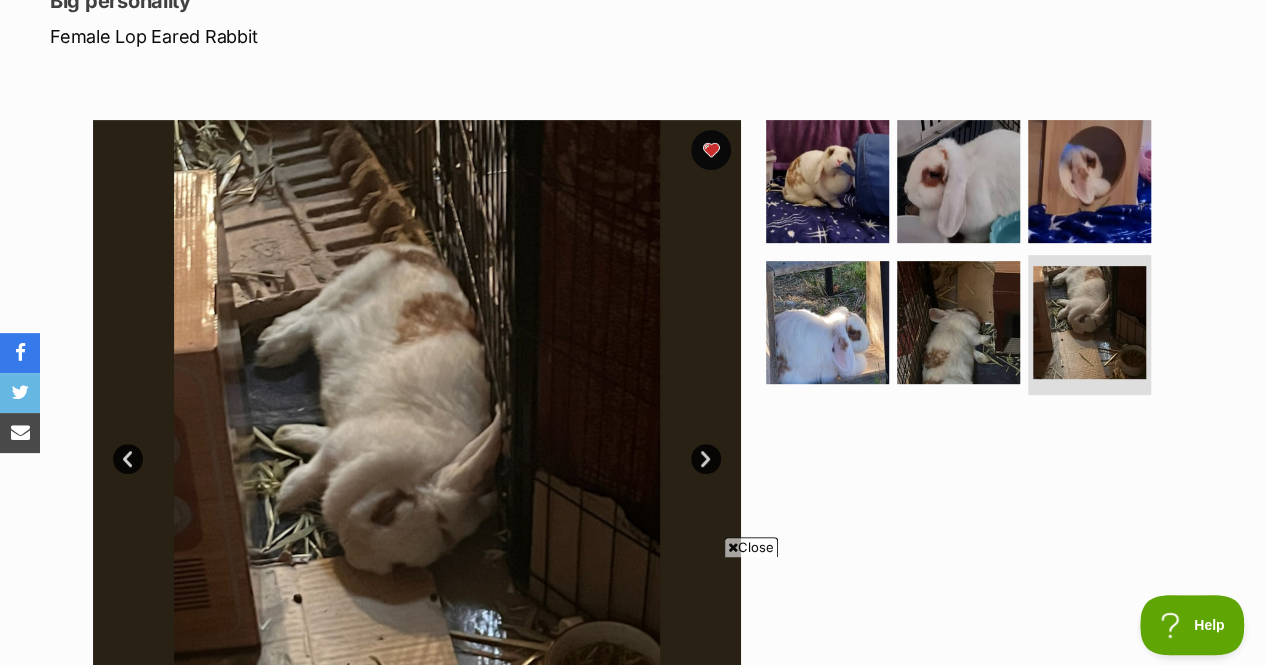 scroll, scrollTop: 295, scrollLeft: 0, axis: vertical 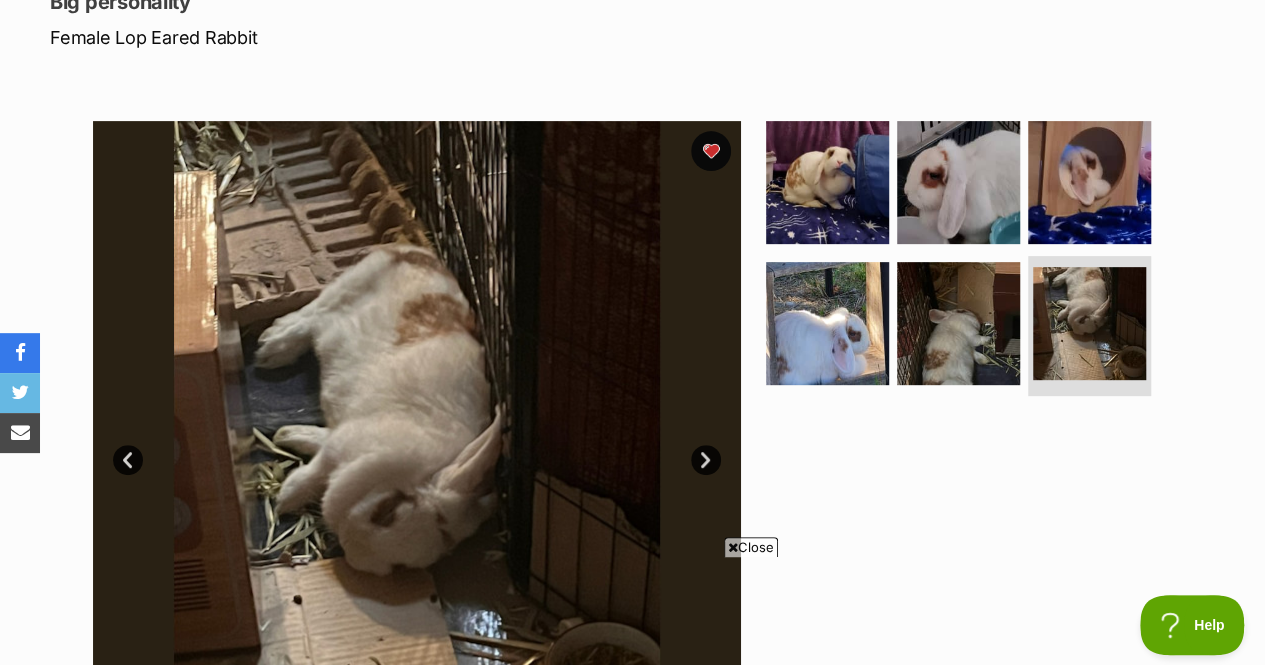 click on "Next" at bounding box center [706, 460] 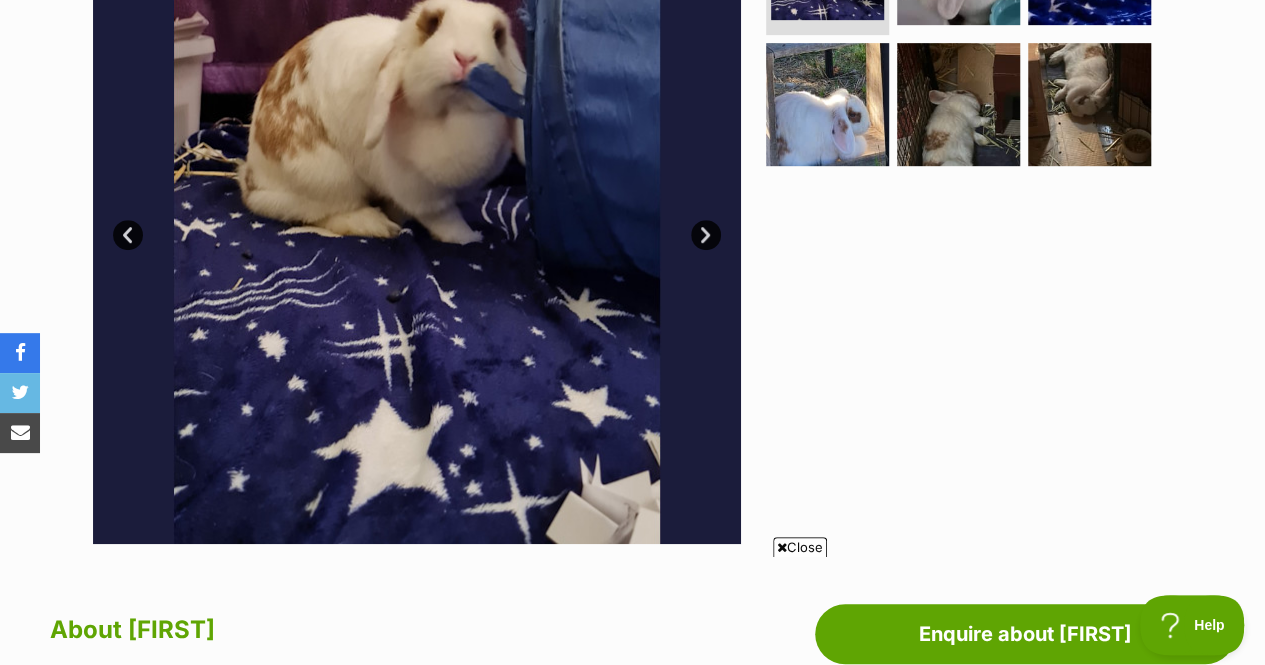 scroll, scrollTop: 0, scrollLeft: 0, axis: both 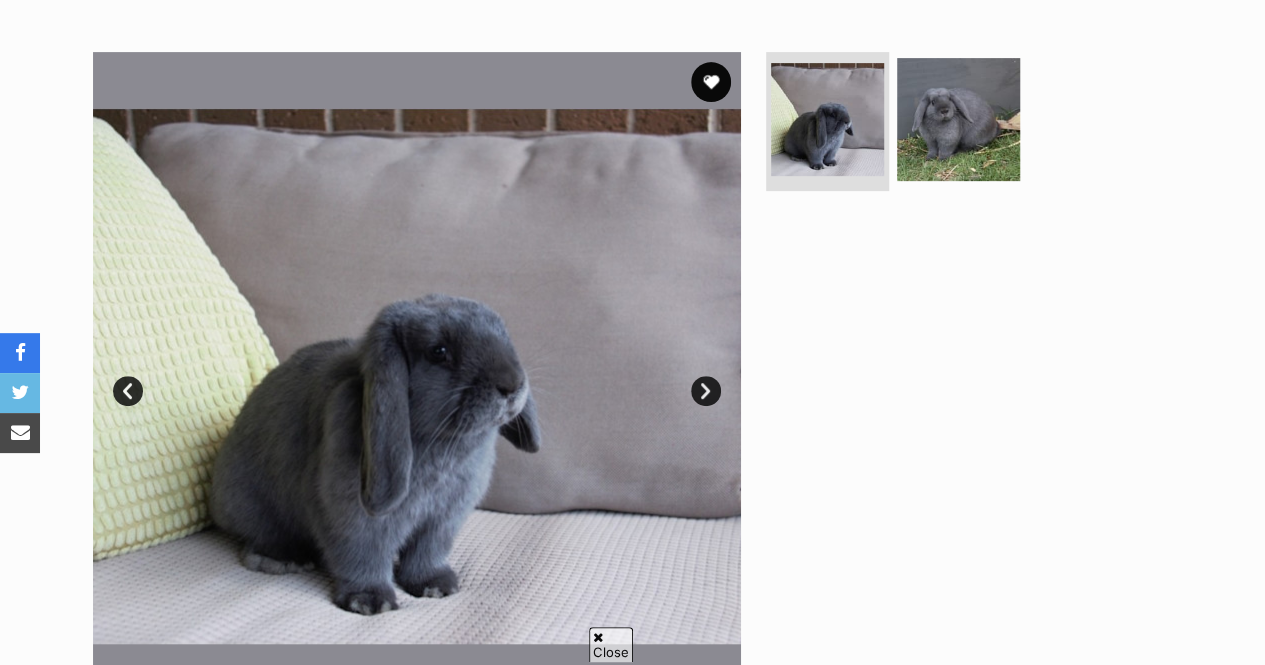 click at bounding box center [711, 82] 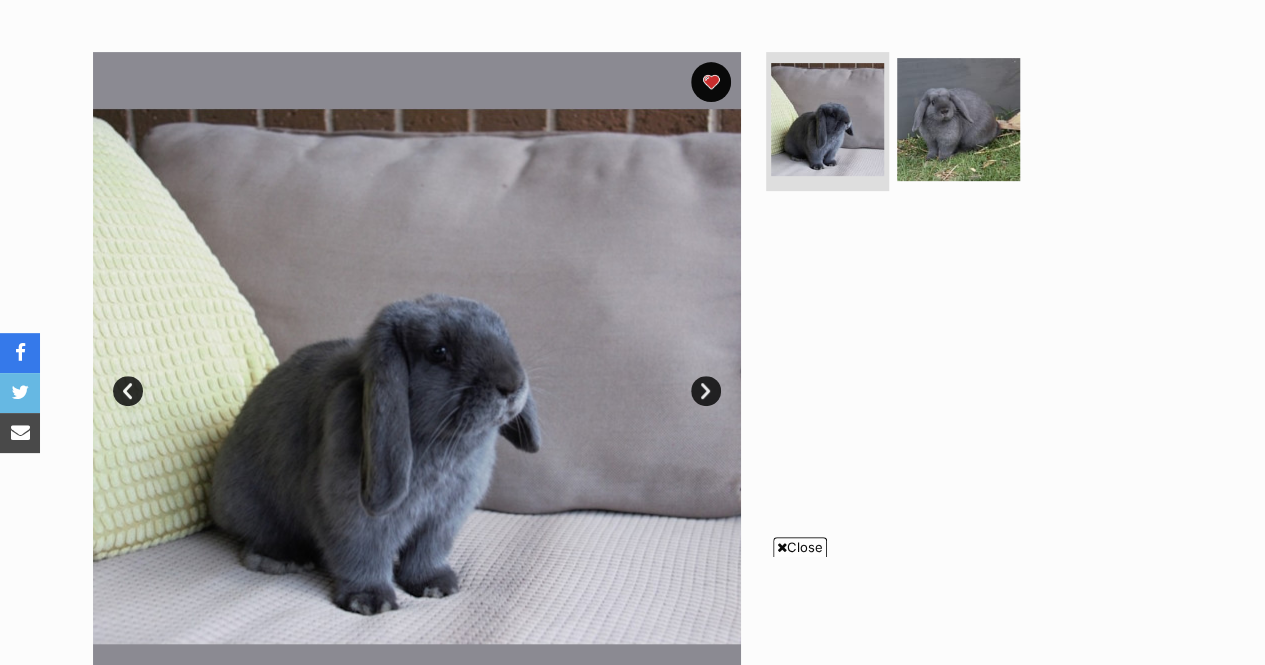 click on "Next" at bounding box center [706, 391] 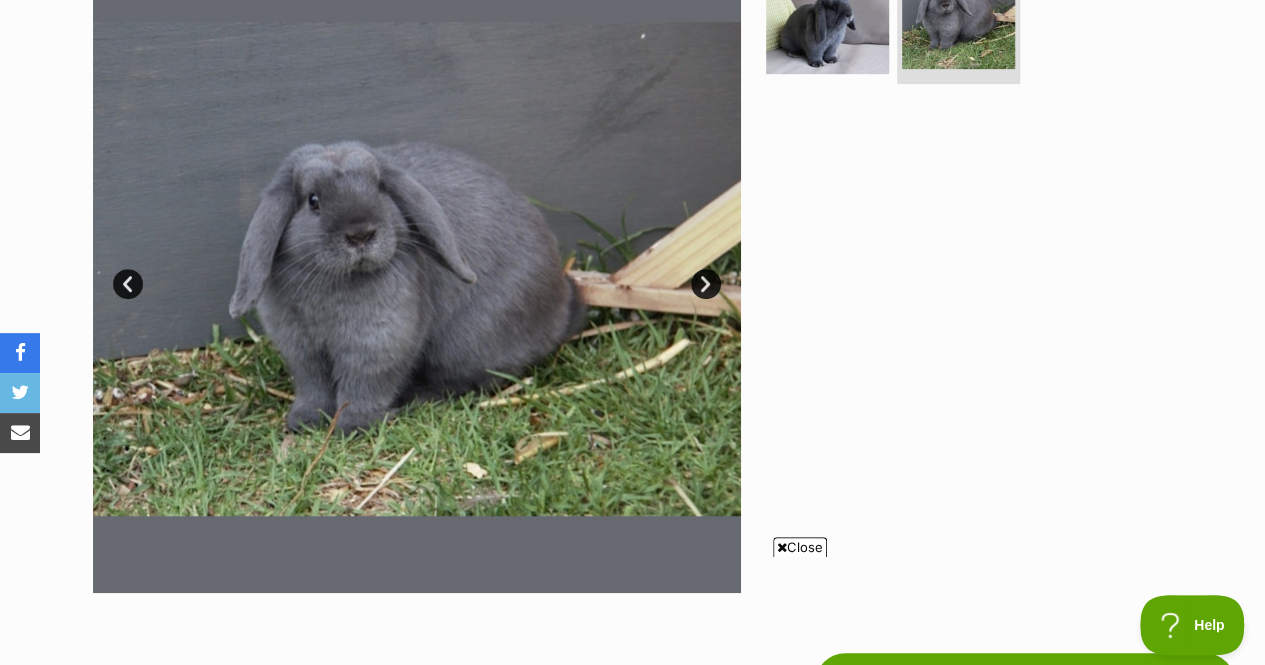 scroll, scrollTop: 473, scrollLeft: 0, axis: vertical 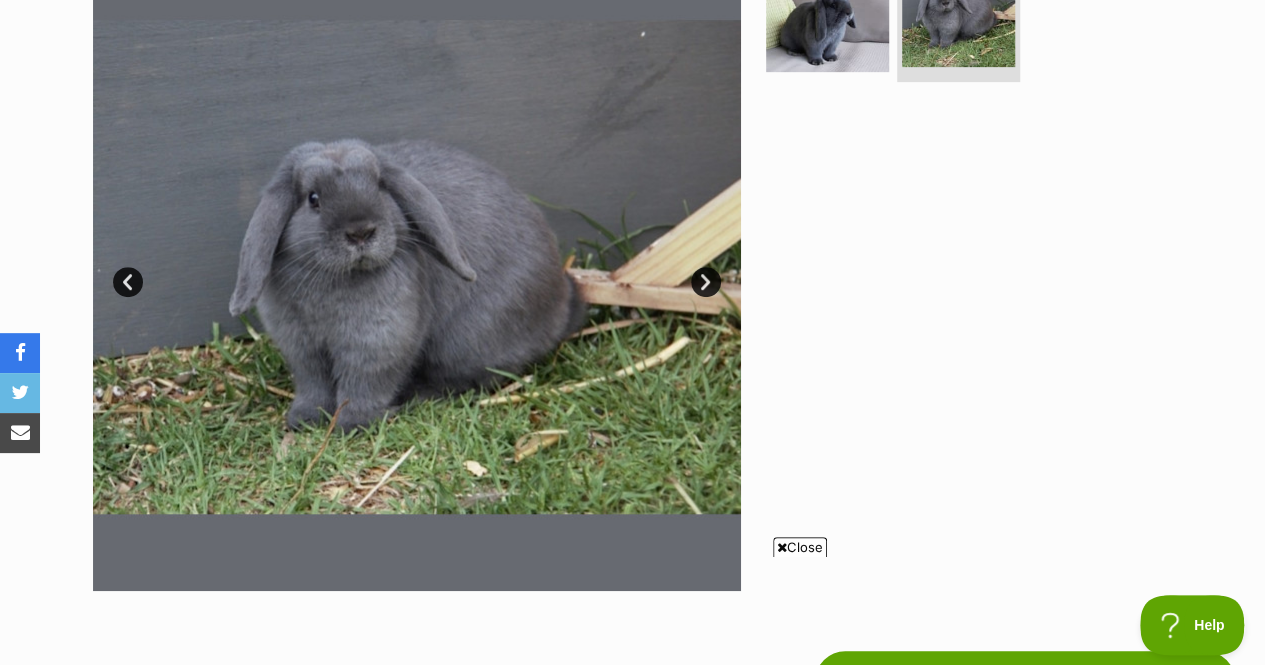 click on "Next" at bounding box center [706, 282] 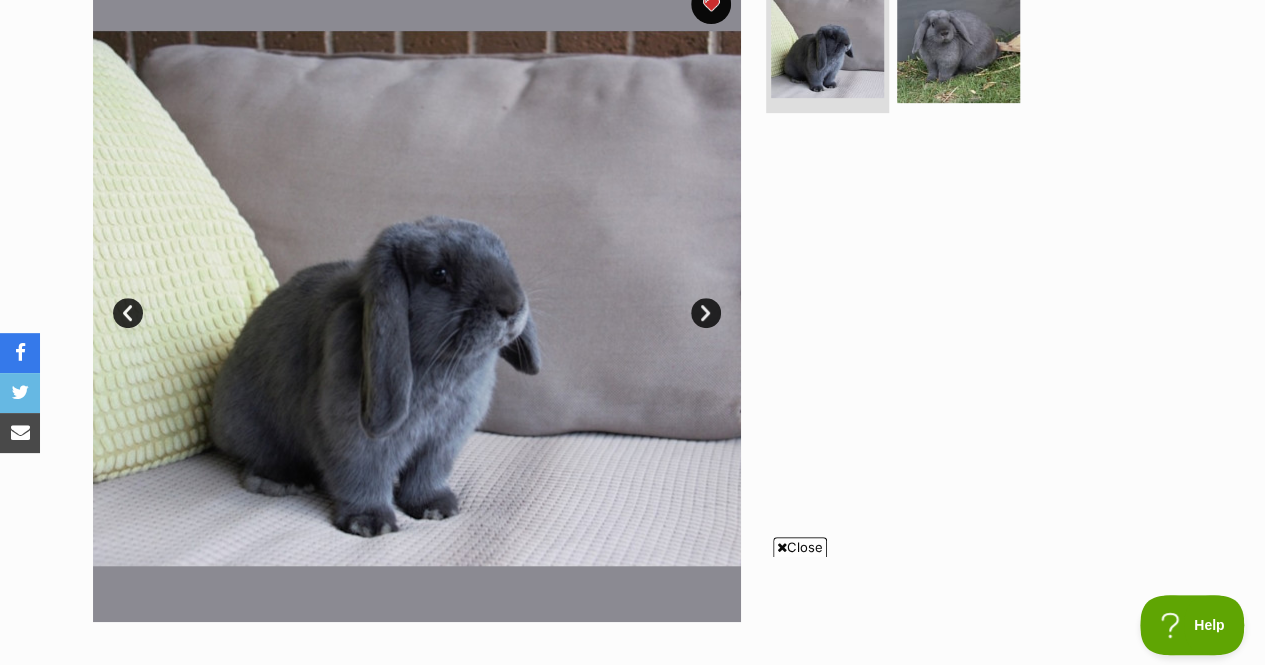 scroll, scrollTop: 441, scrollLeft: 0, axis: vertical 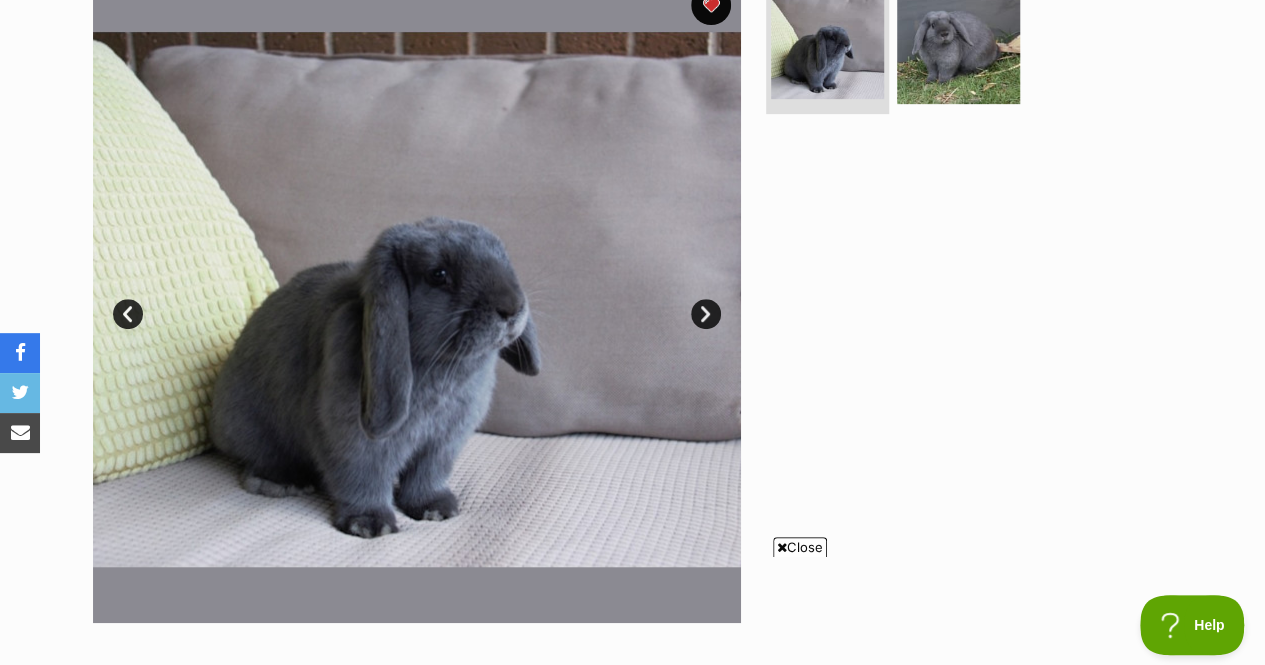 click on "Next" at bounding box center (706, 314) 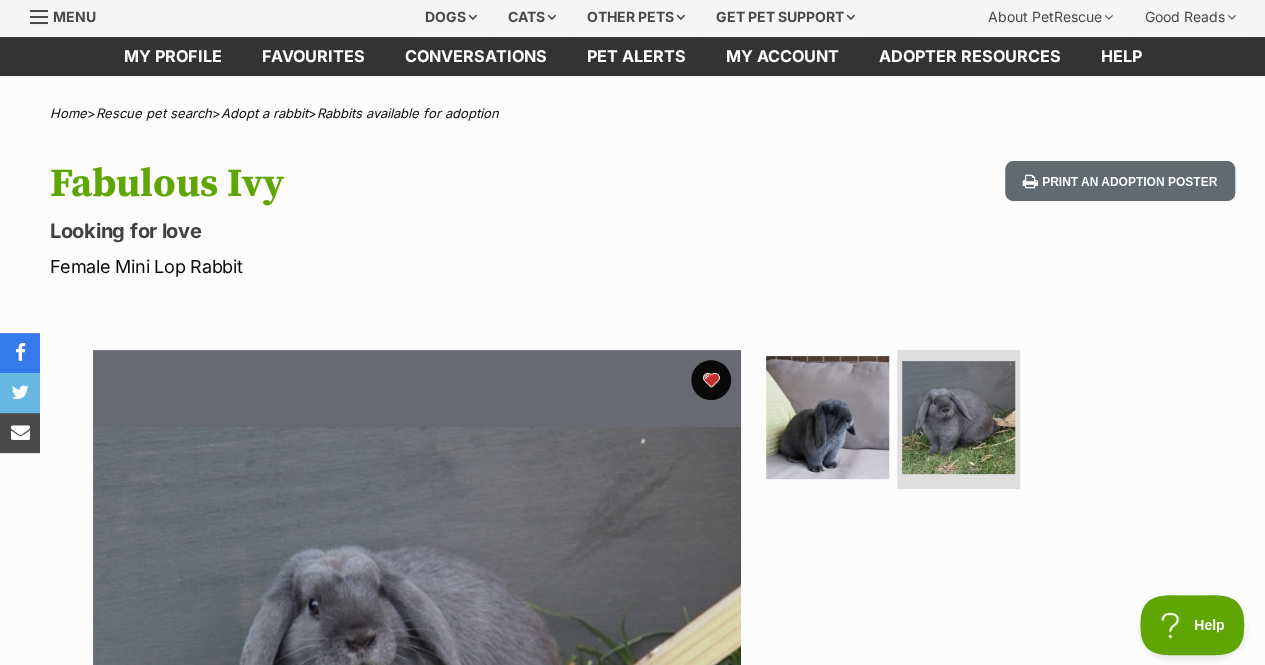 scroll, scrollTop: 0, scrollLeft: 0, axis: both 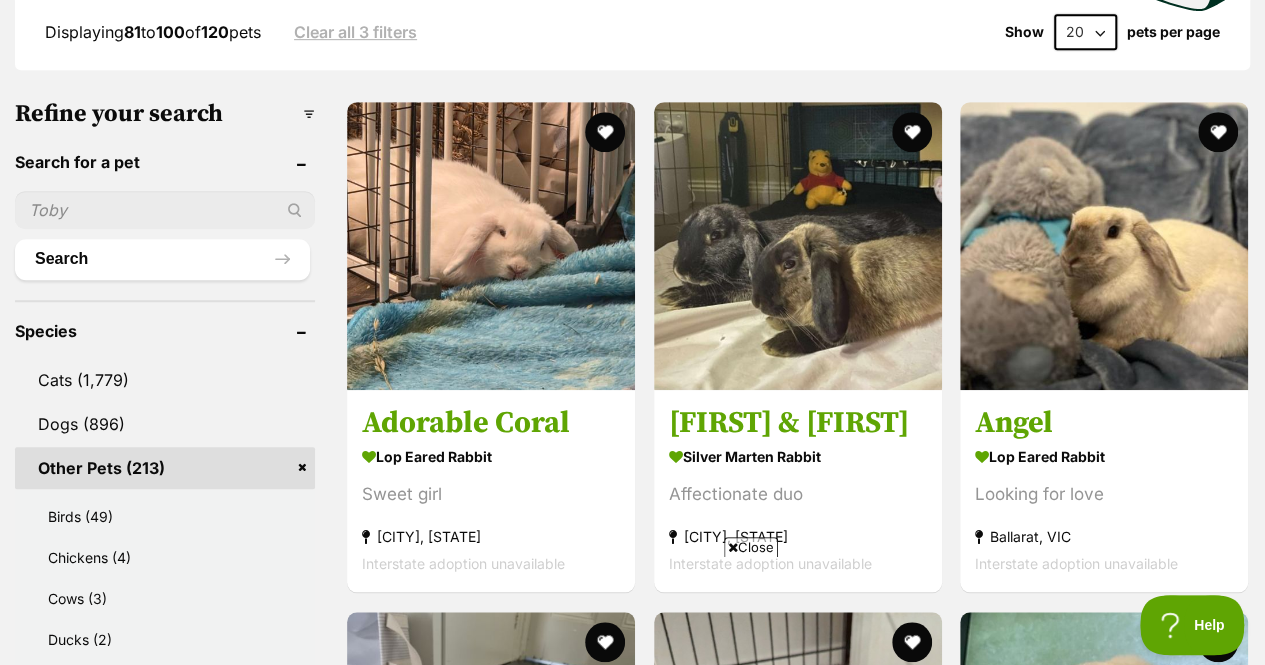 click at bounding box center (1104, 246) 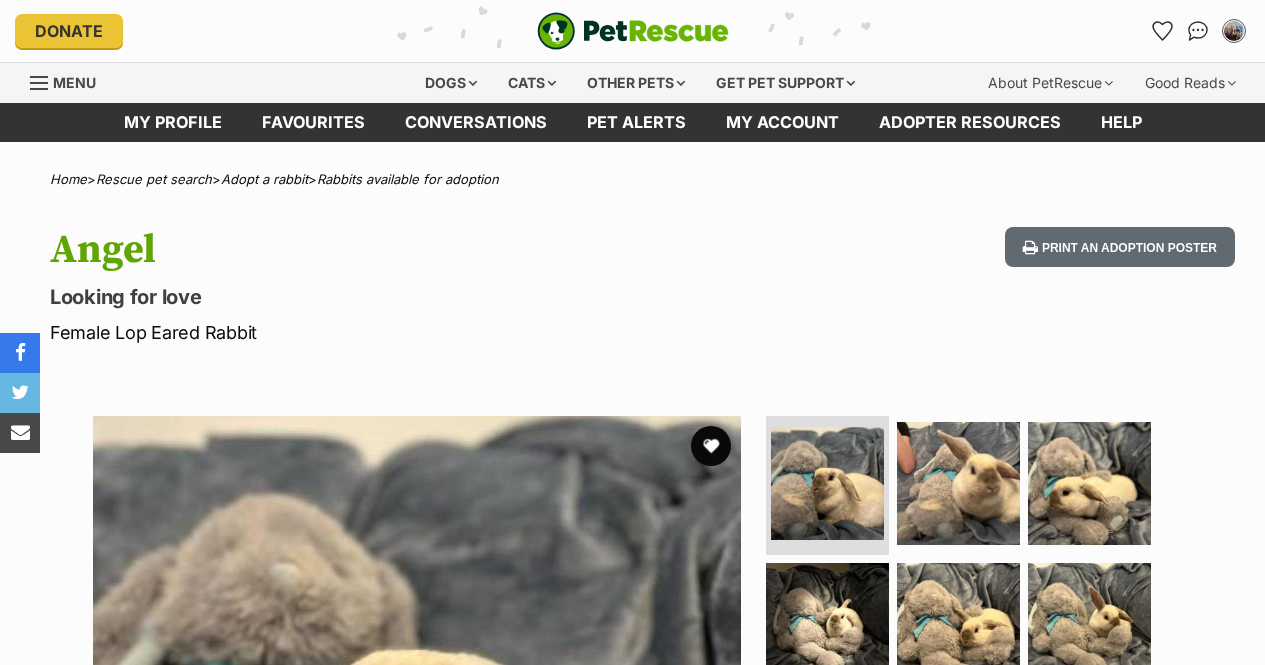 scroll, scrollTop: 0, scrollLeft: 0, axis: both 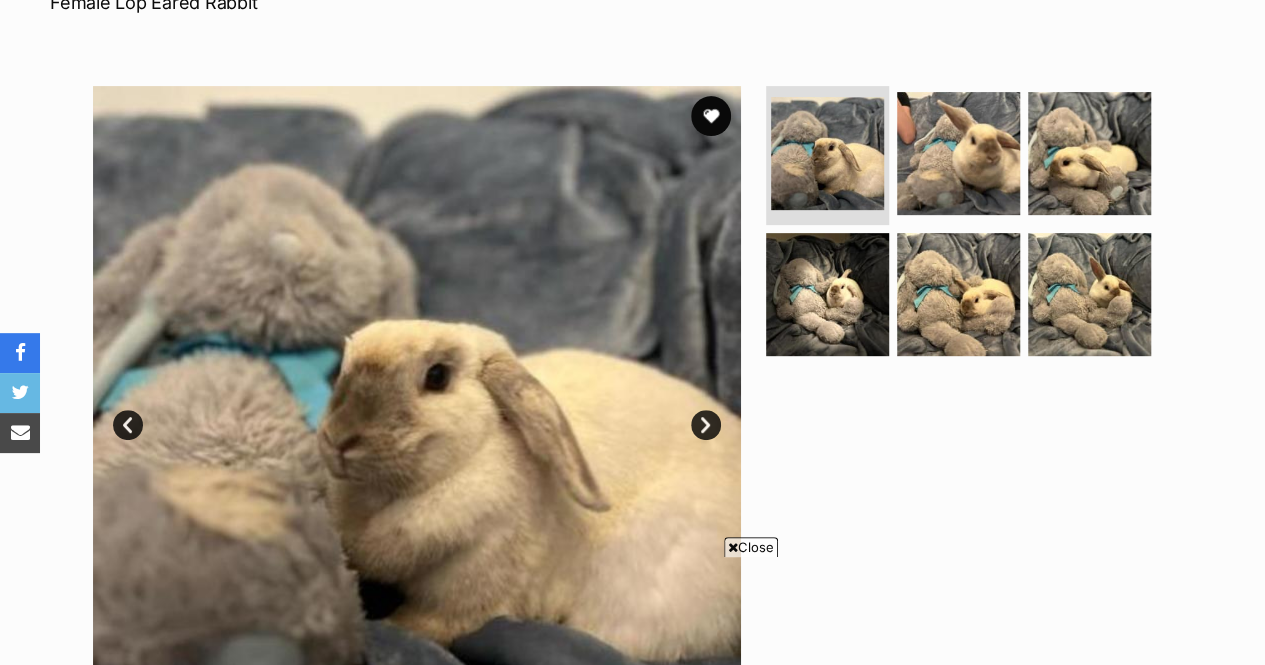 click on "Next" at bounding box center [706, 425] 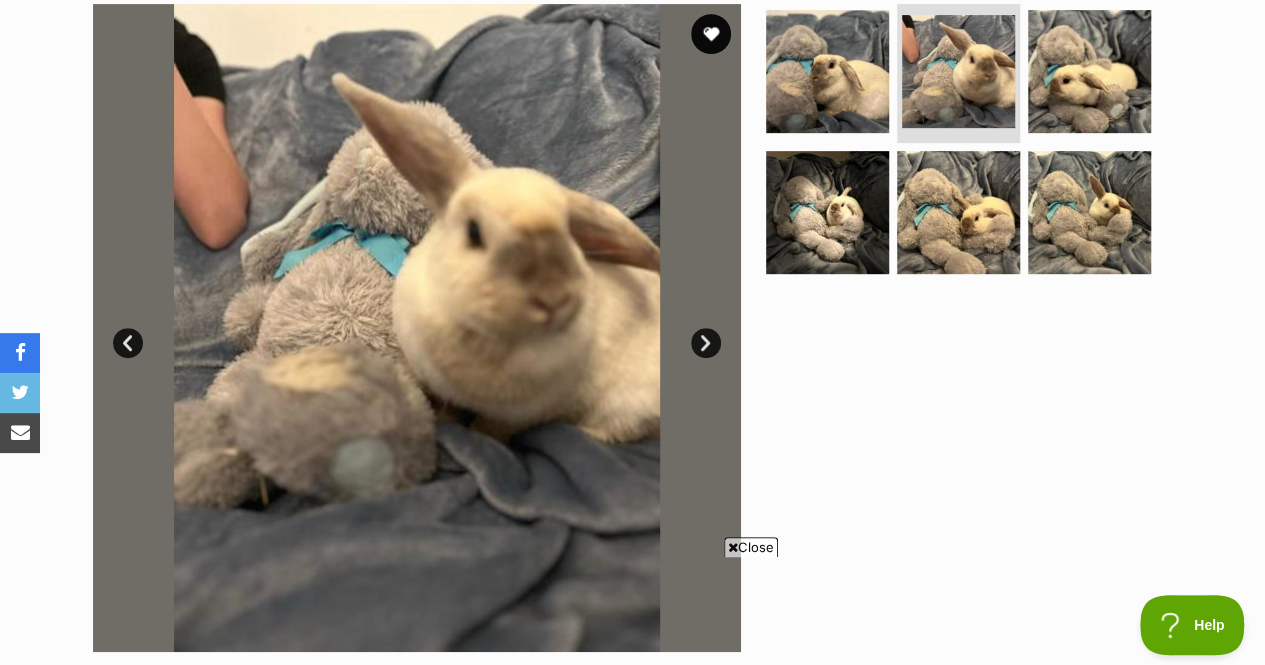 scroll, scrollTop: 0, scrollLeft: 0, axis: both 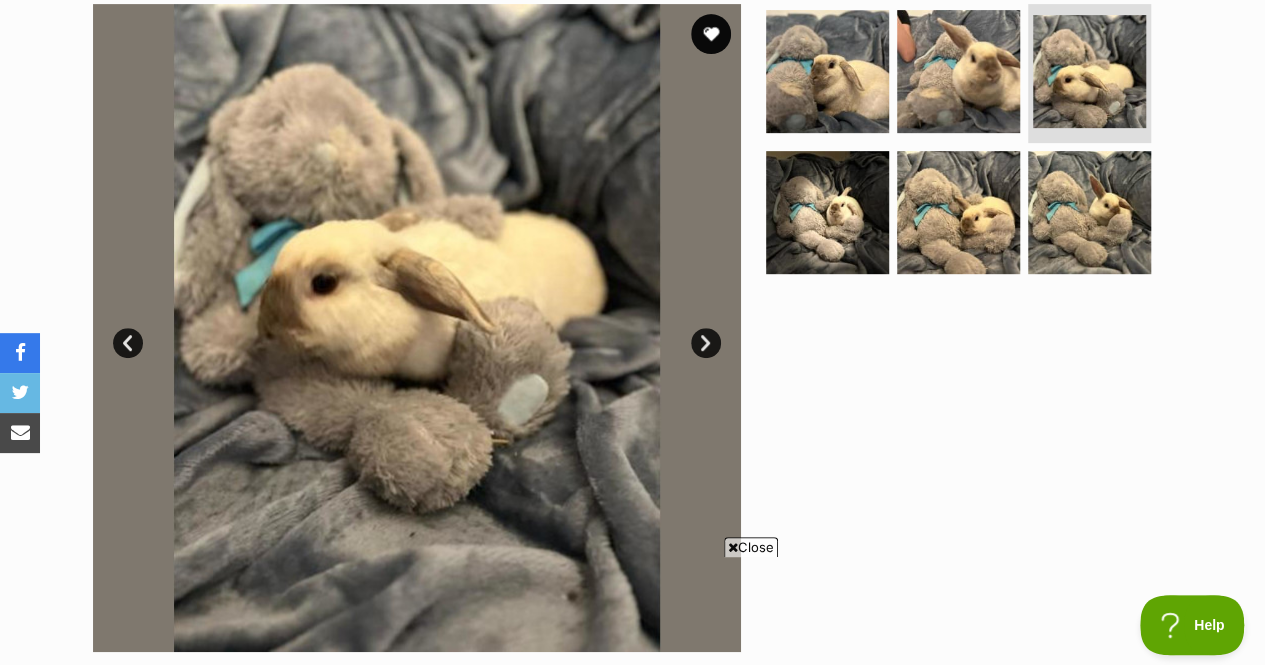 click on "Next" at bounding box center [706, 343] 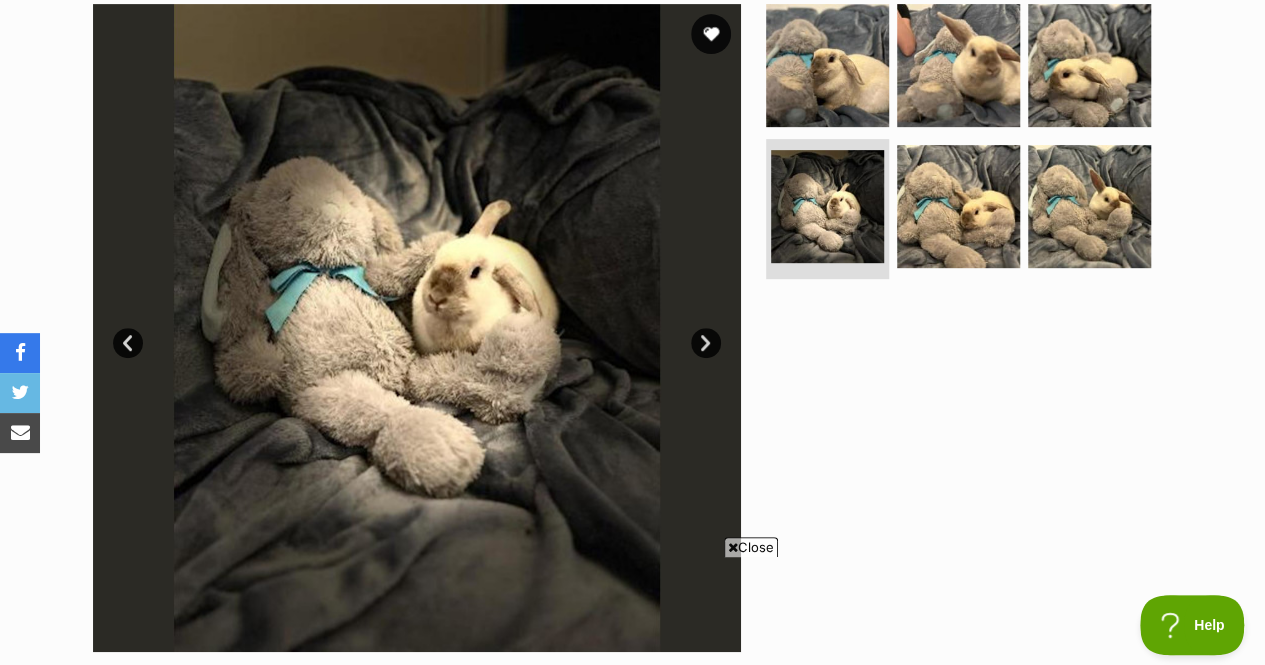 click at bounding box center (711, 34) 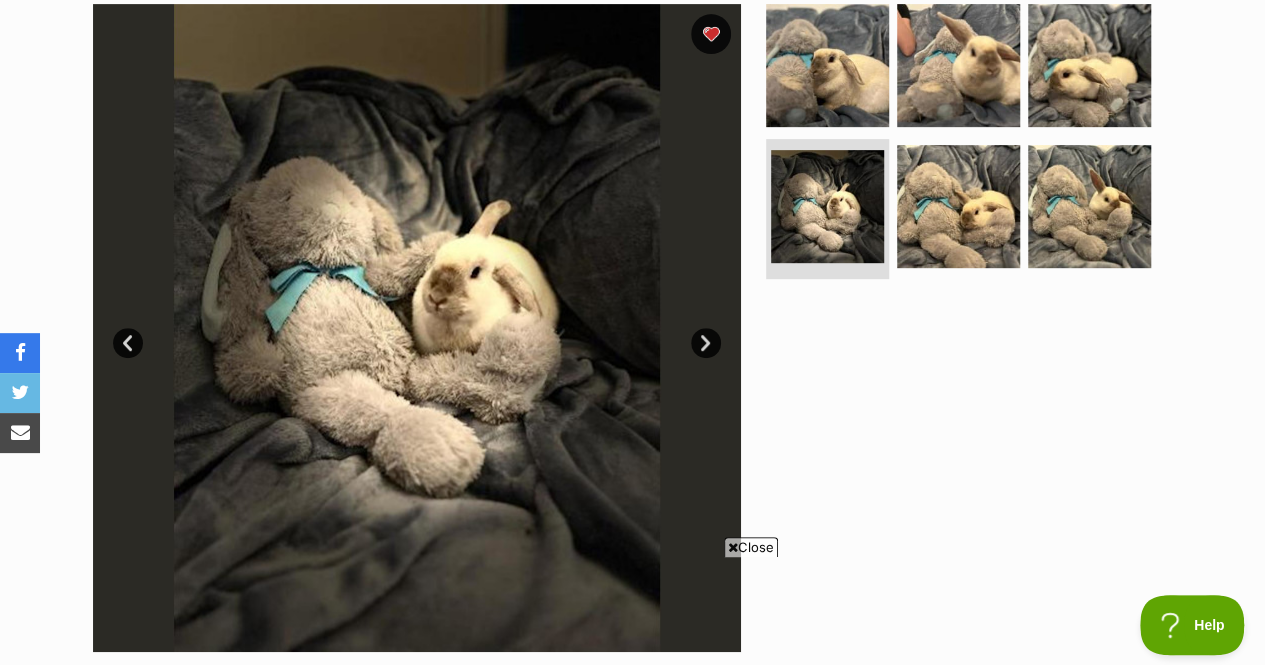click on "Next" at bounding box center [706, 343] 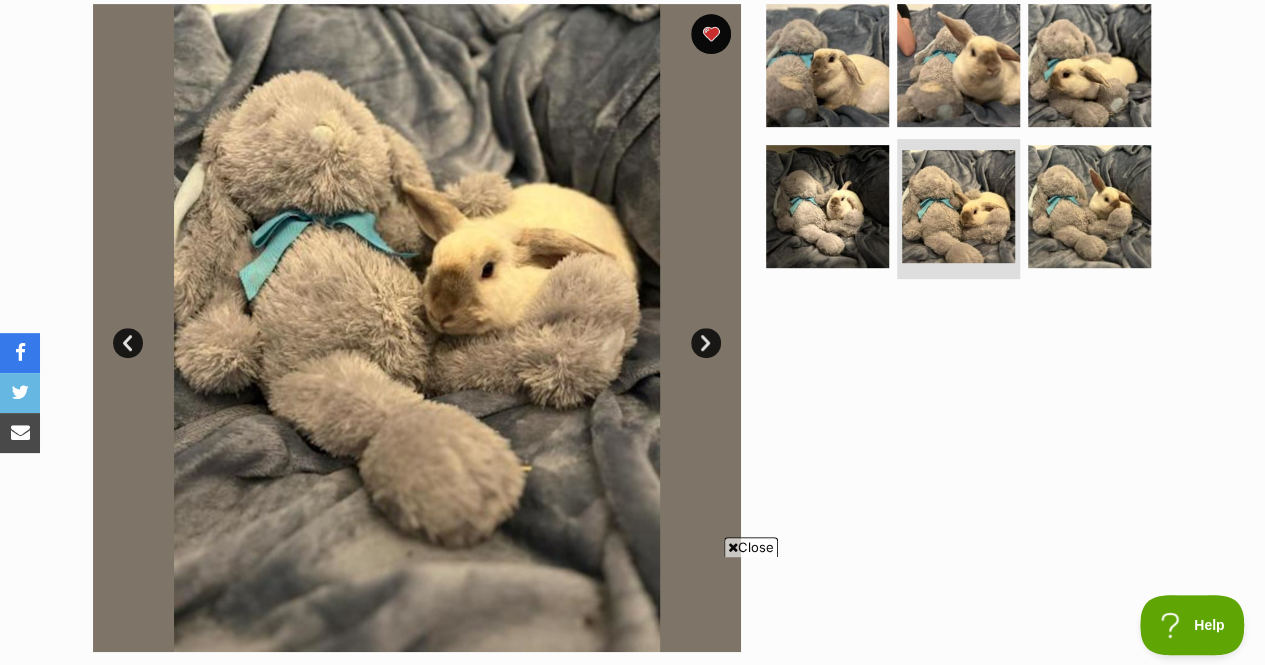click on "Next" at bounding box center (706, 343) 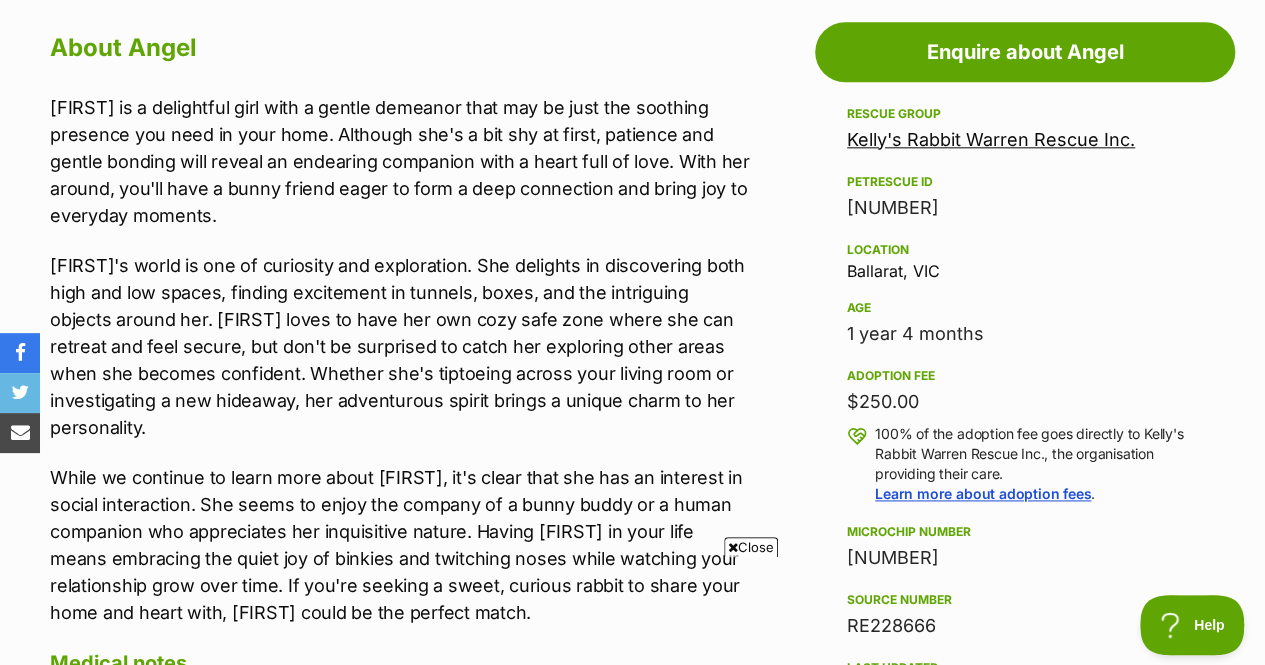scroll, scrollTop: 540, scrollLeft: 0, axis: vertical 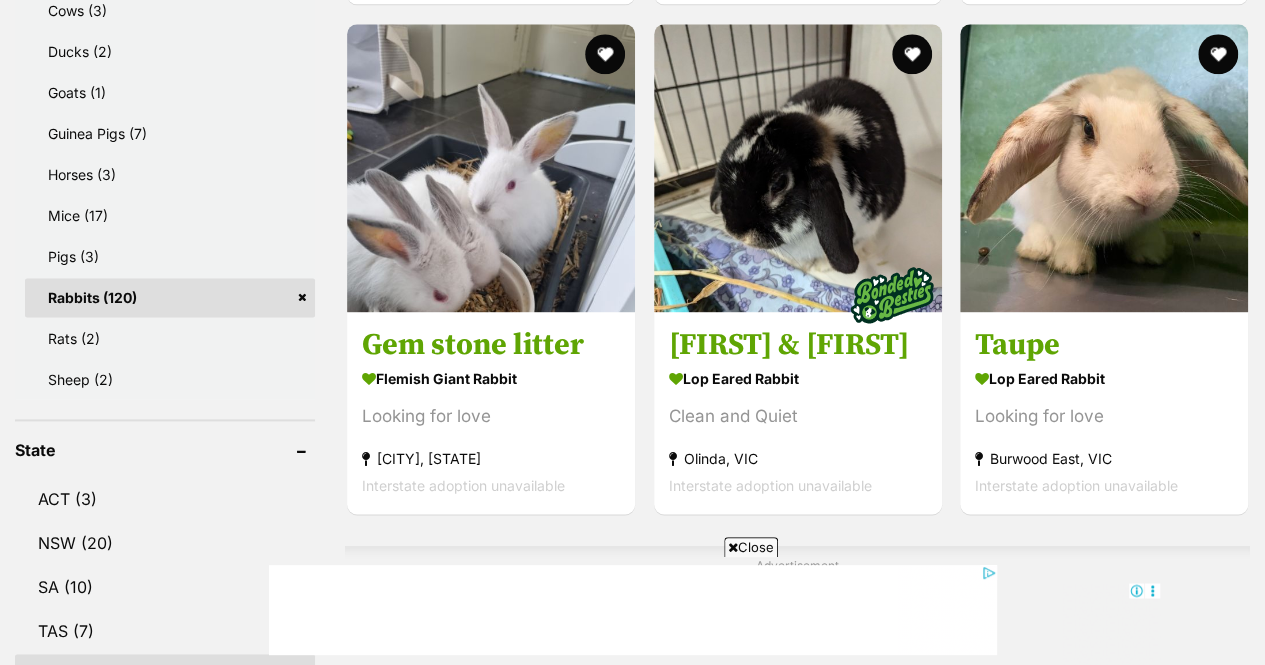 click at bounding box center (1104, 168) 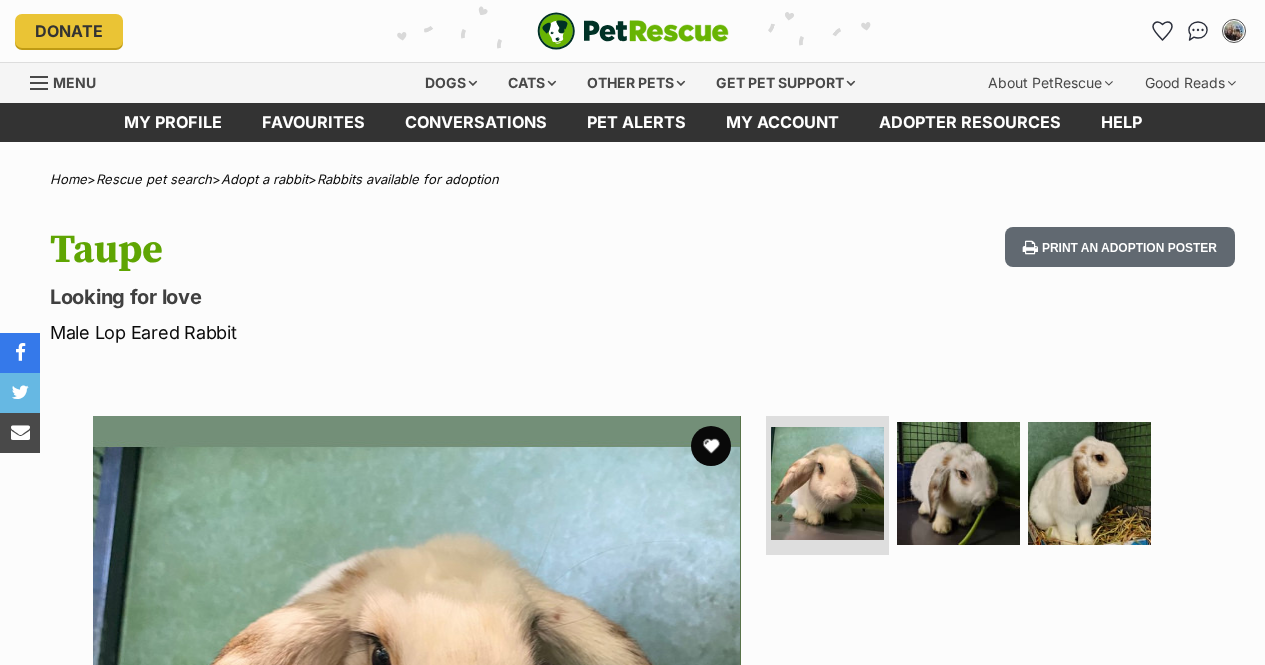 scroll, scrollTop: 209, scrollLeft: 0, axis: vertical 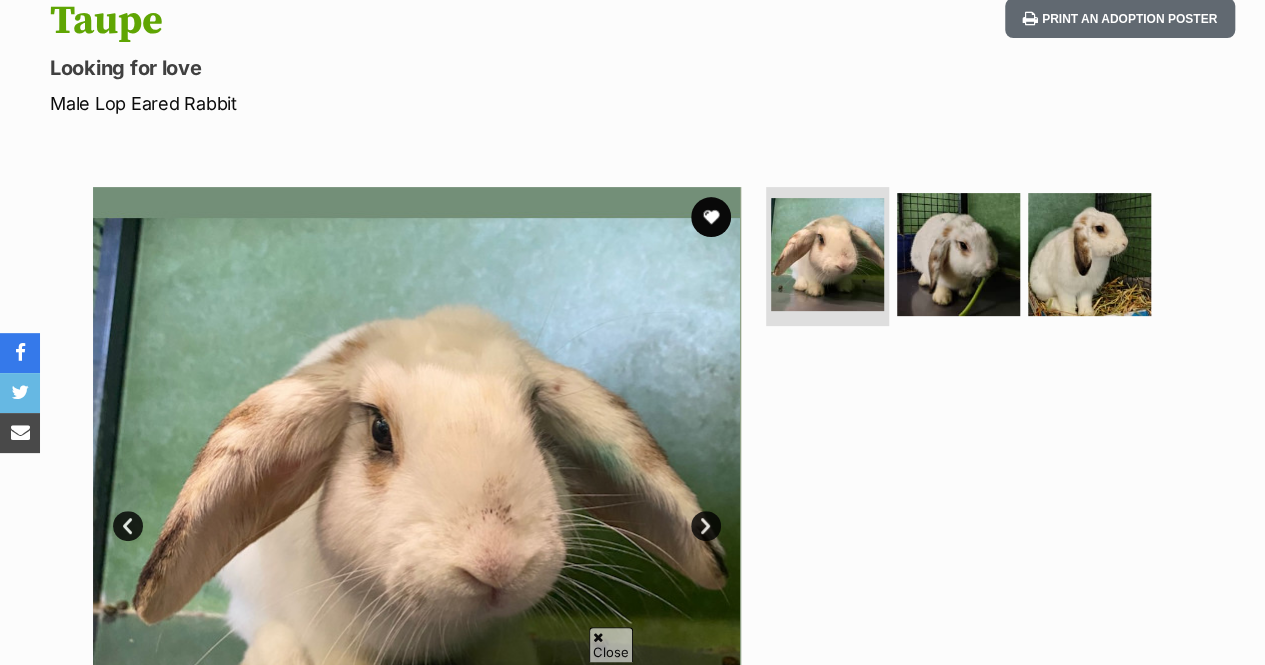 click on "Next" at bounding box center [706, 526] 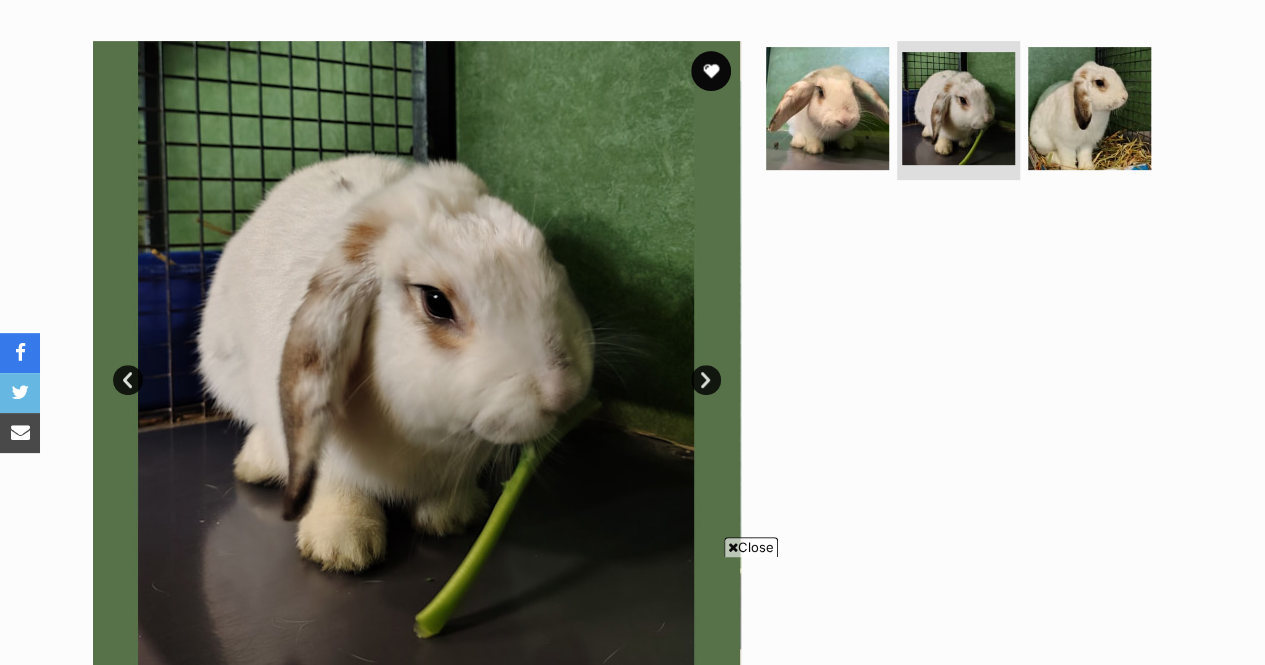scroll, scrollTop: 377, scrollLeft: 0, axis: vertical 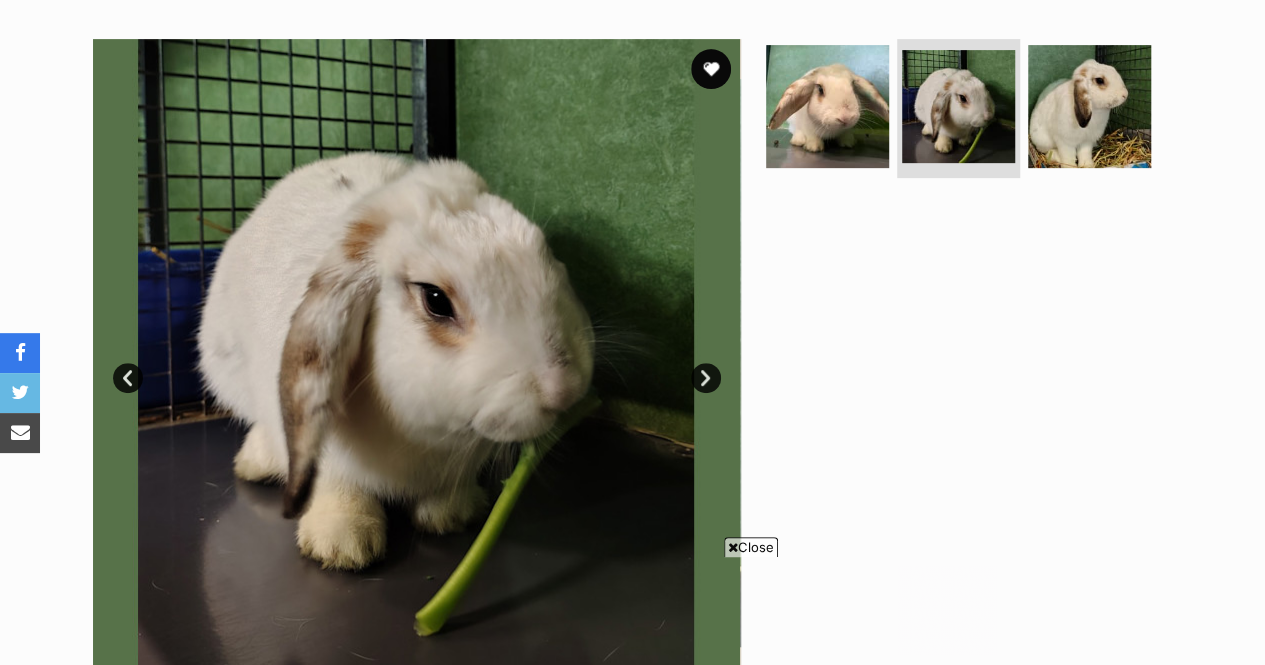 click on "Next" at bounding box center (706, 378) 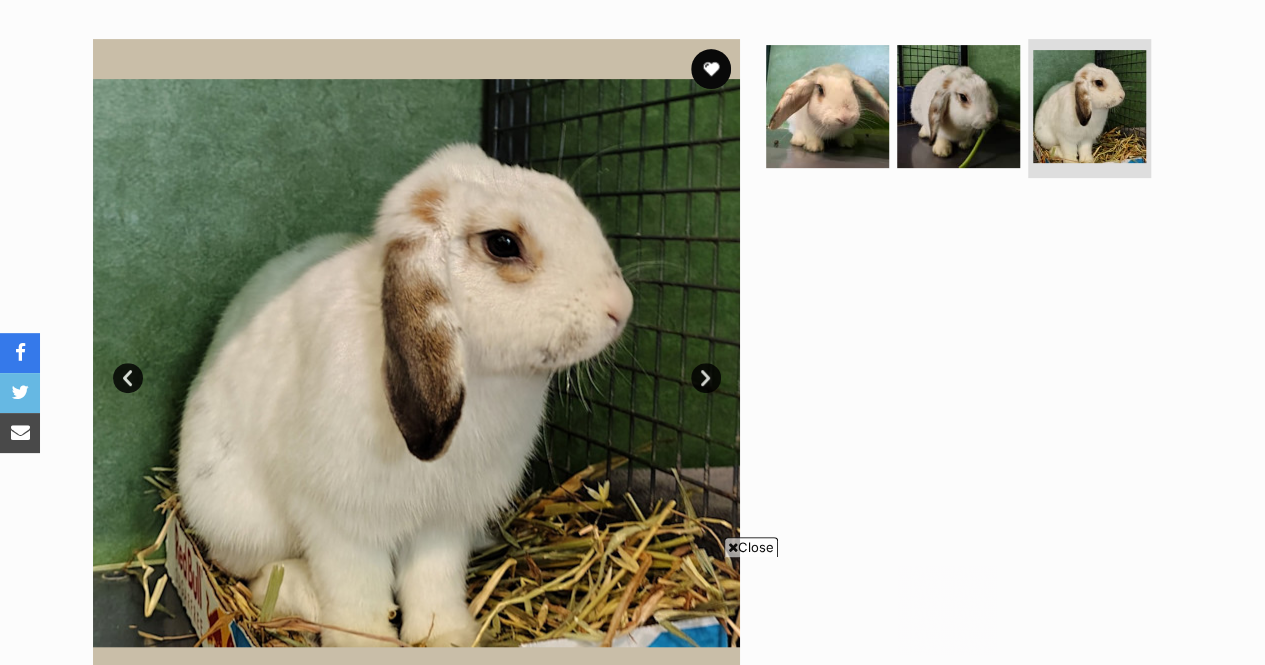 scroll, scrollTop: 0, scrollLeft: 0, axis: both 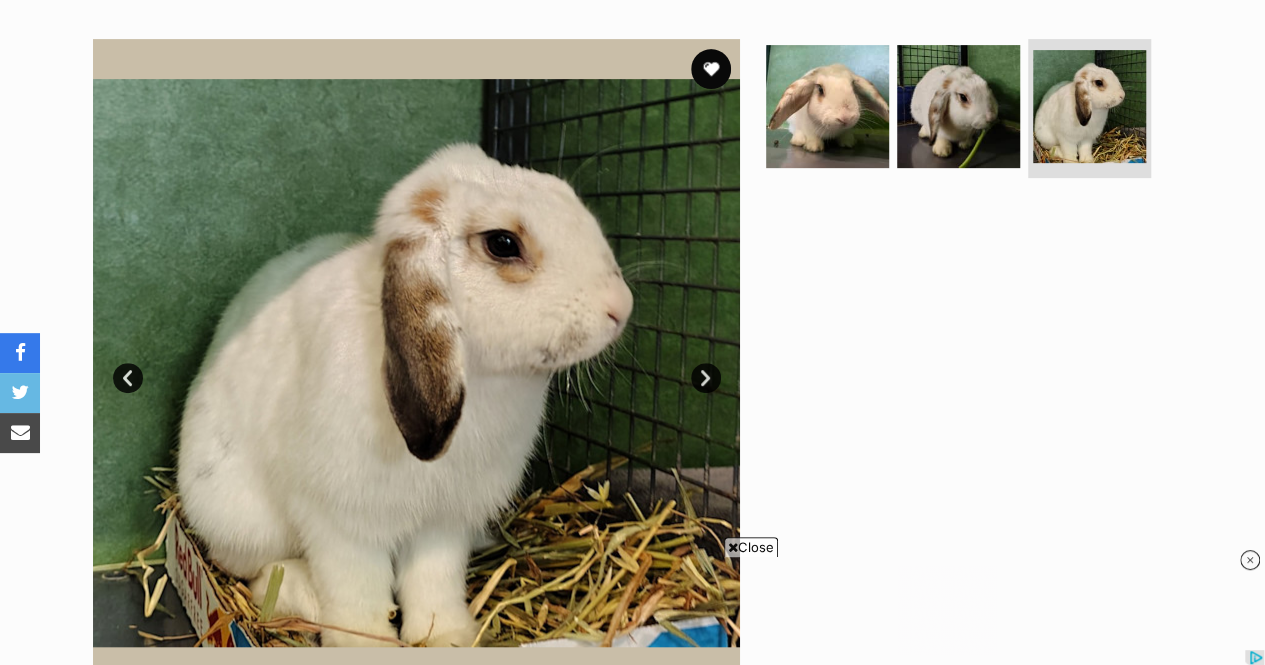 click on "Next" at bounding box center [706, 378] 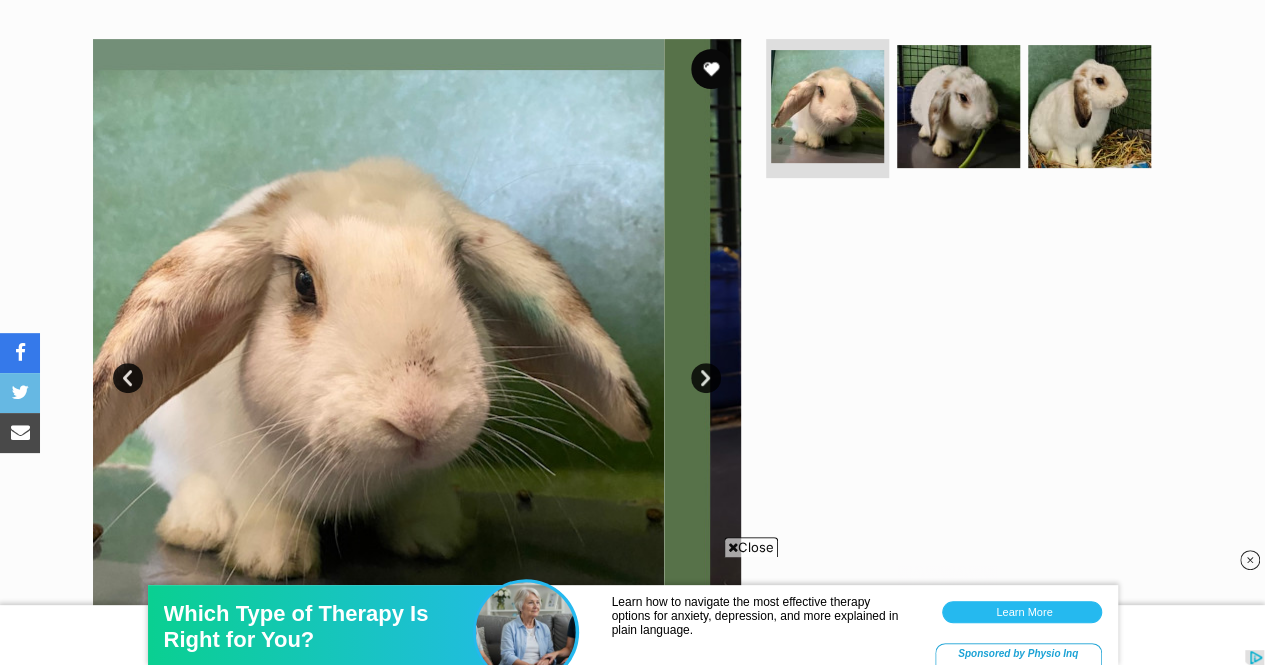 scroll, scrollTop: 0, scrollLeft: 0, axis: both 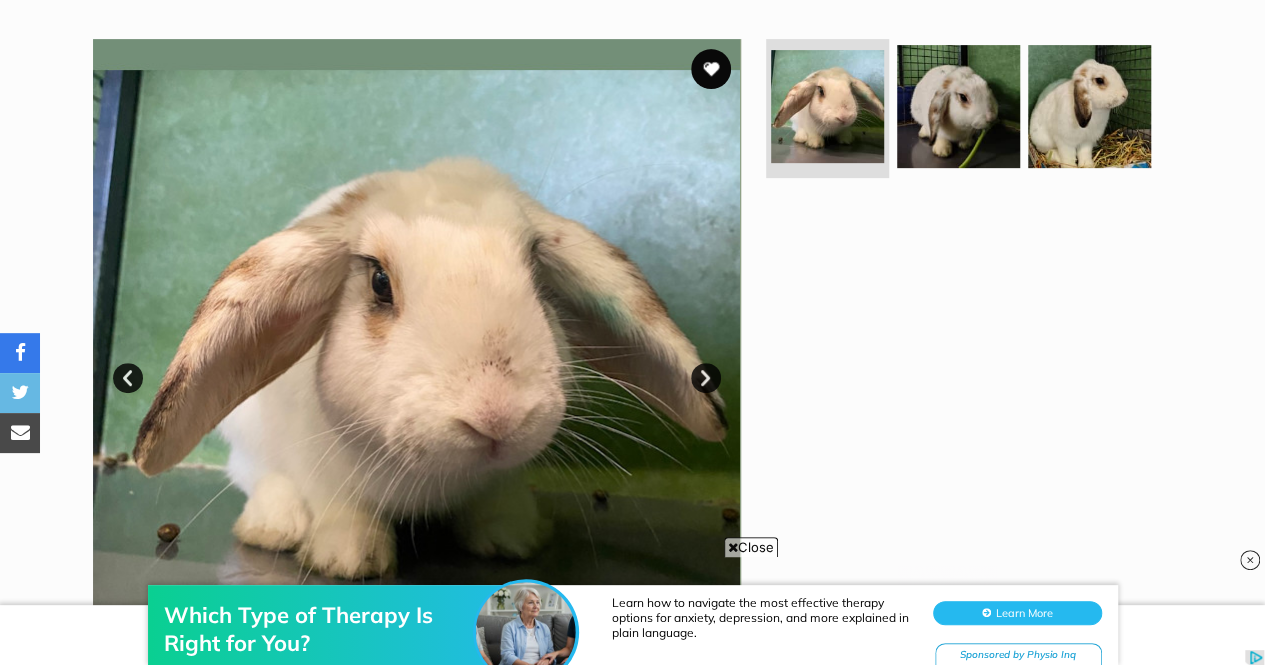 click at bounding box center [711, 69] 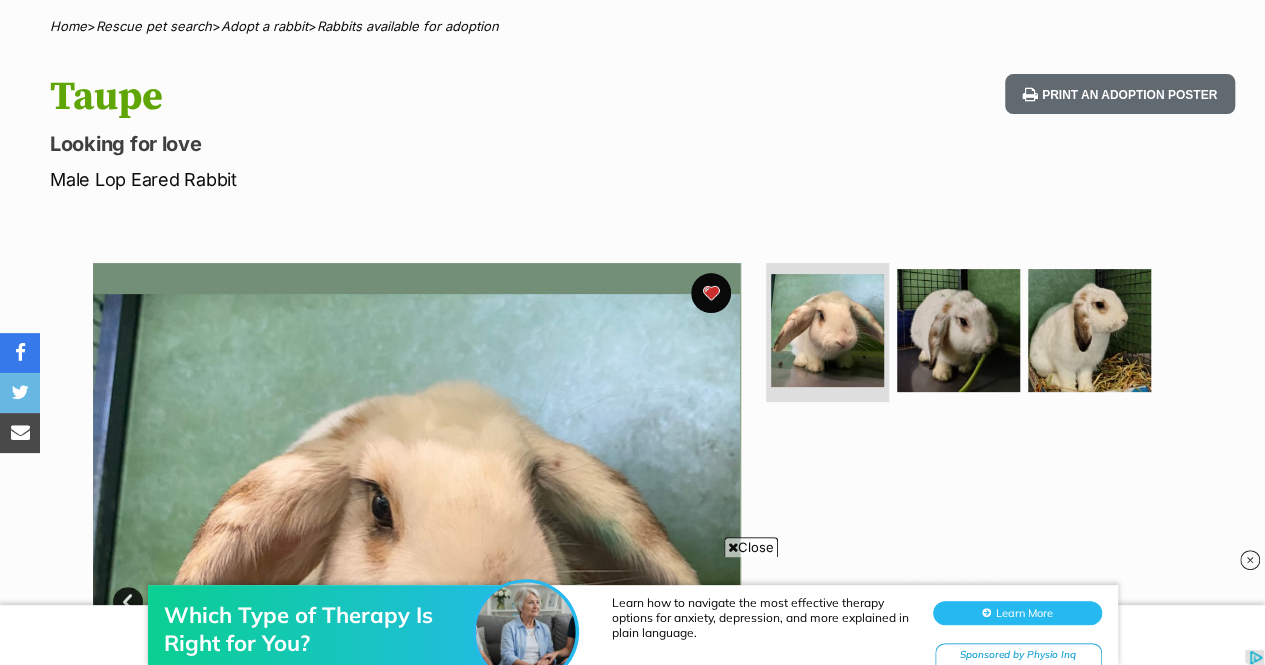scroll, scrollTop: 0, scrollLeft: 0, axis: both 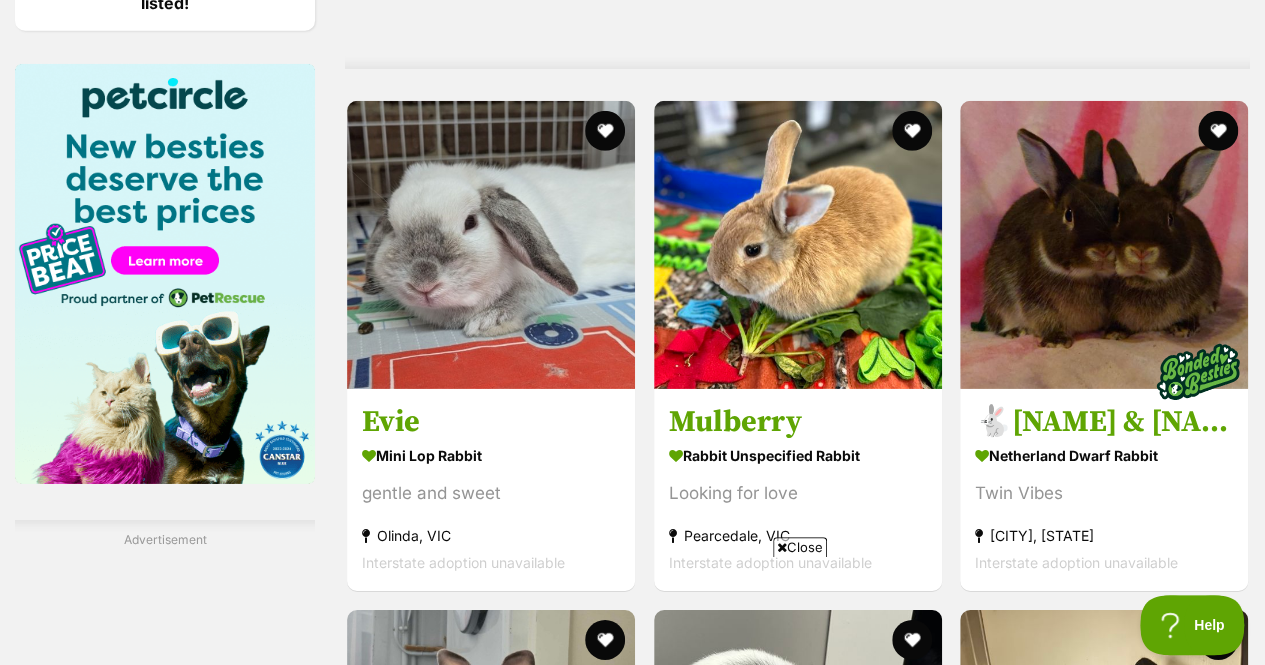 click at bounding box center (605, 131) 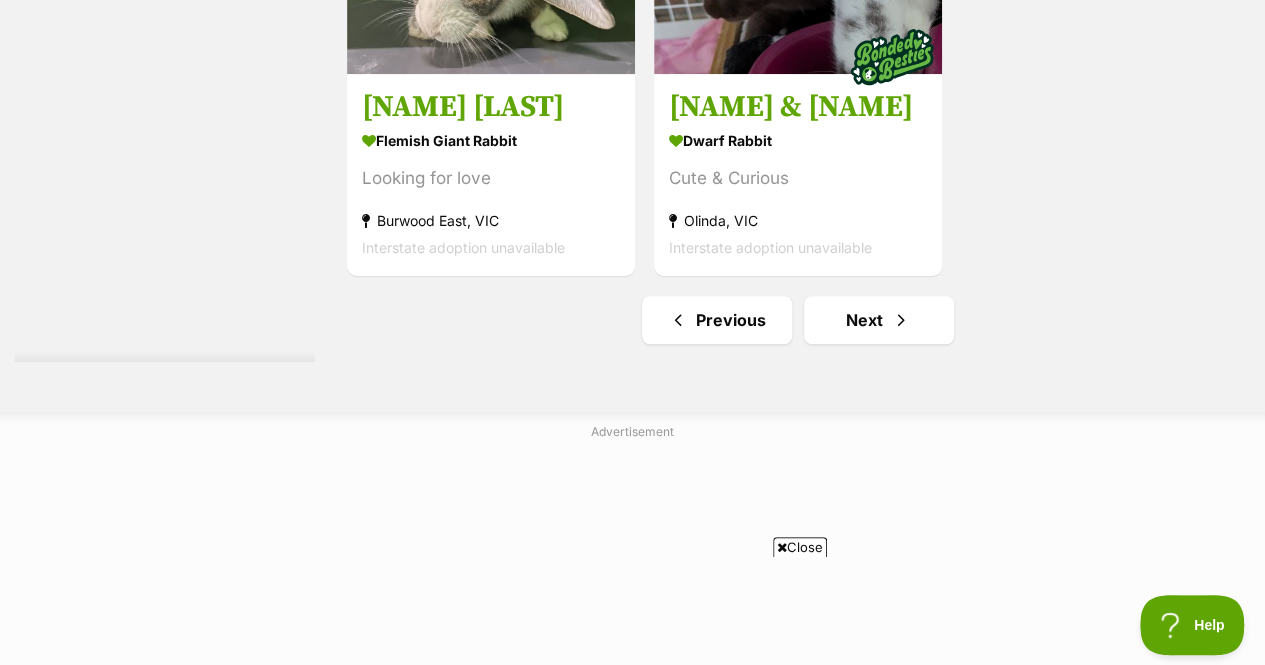 scroll, scrollTop: 4548, scrollLeft: 0, axis: vertical 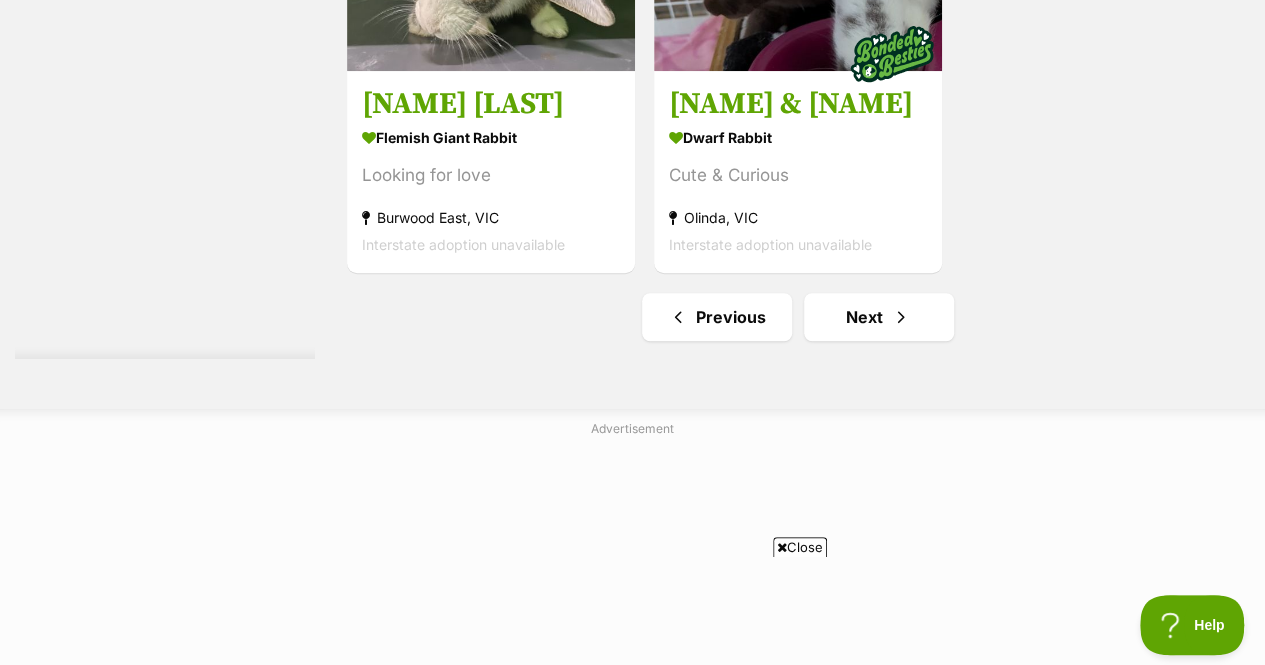 click on "Adorable Coral
Lop Eared Rabbit
Sweet girl
Bendigo, VIC
Interstate adoption unavailable
Ace & Alpha
Silver Marten Rabbit
Affectionate duo
Bendigo, VIC
Interstate adoption unavailable
Angel
Lop Eared Rabbit
Looking for love
Ballarat, VIC
Interstate adoption unavailable
Gem stone litter
Flemish Giant Rabbit
Looking for love
Colac, VIC
Interstate adoption unavailable
Harry & Clara
Lop Eared Rabbit
Clean and Quiet
Olinda, VIC
Interstate adoption unavailable
Taupe
Lop Eared Rabbit
Looking for love
Burwood East, VIC
Interstate adoption unavailable
Advertisement
Cricket
Bunny Rabbit
Looking for love" at bounding box center [797, -1745] 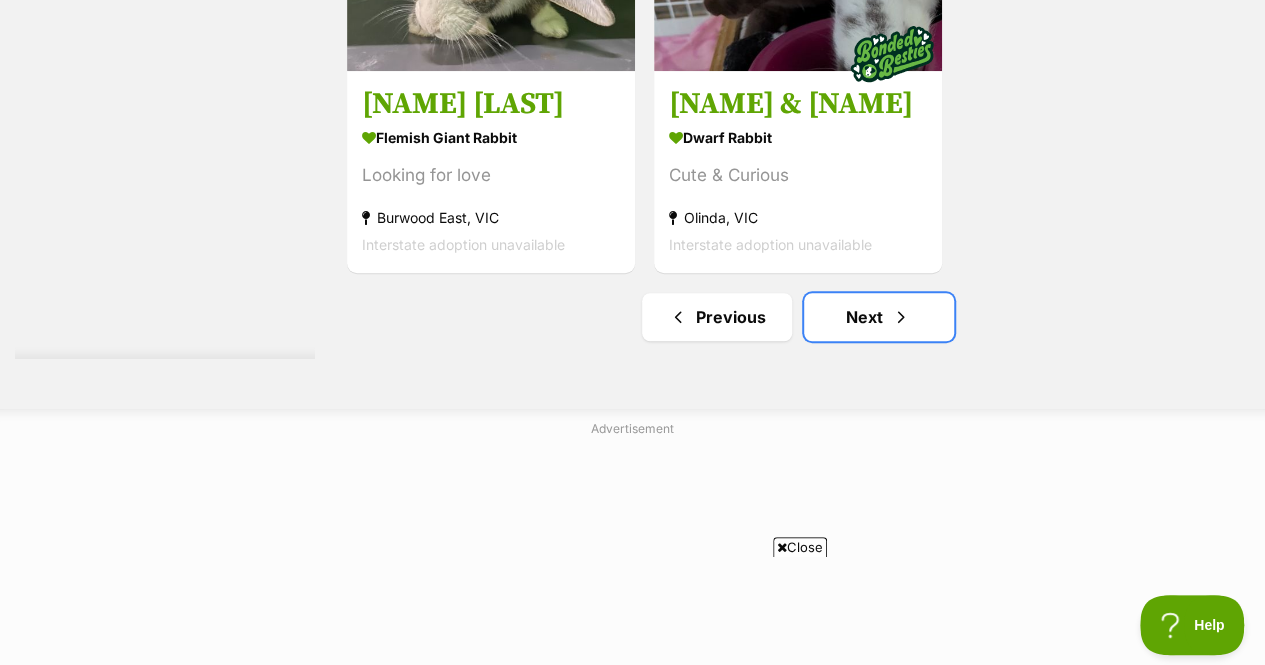 click on "Next" at bounding box center (879, 317) 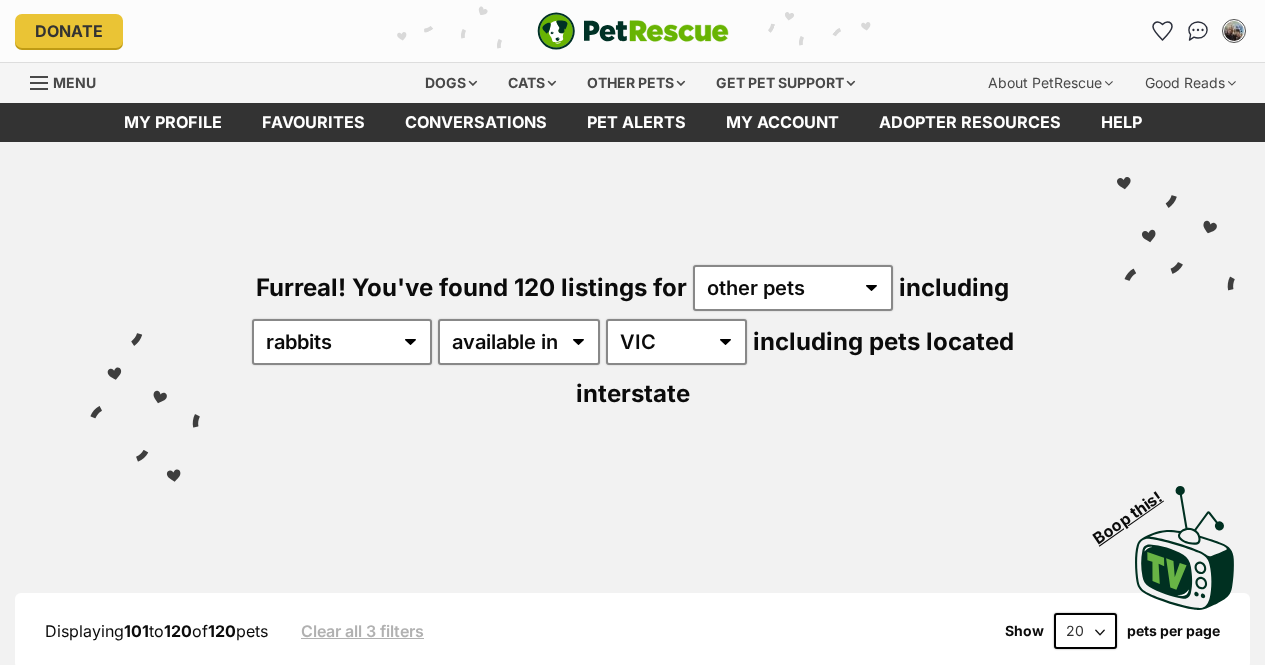 scroll, scrollTop: 0, scrollLeft: 0, axis: both 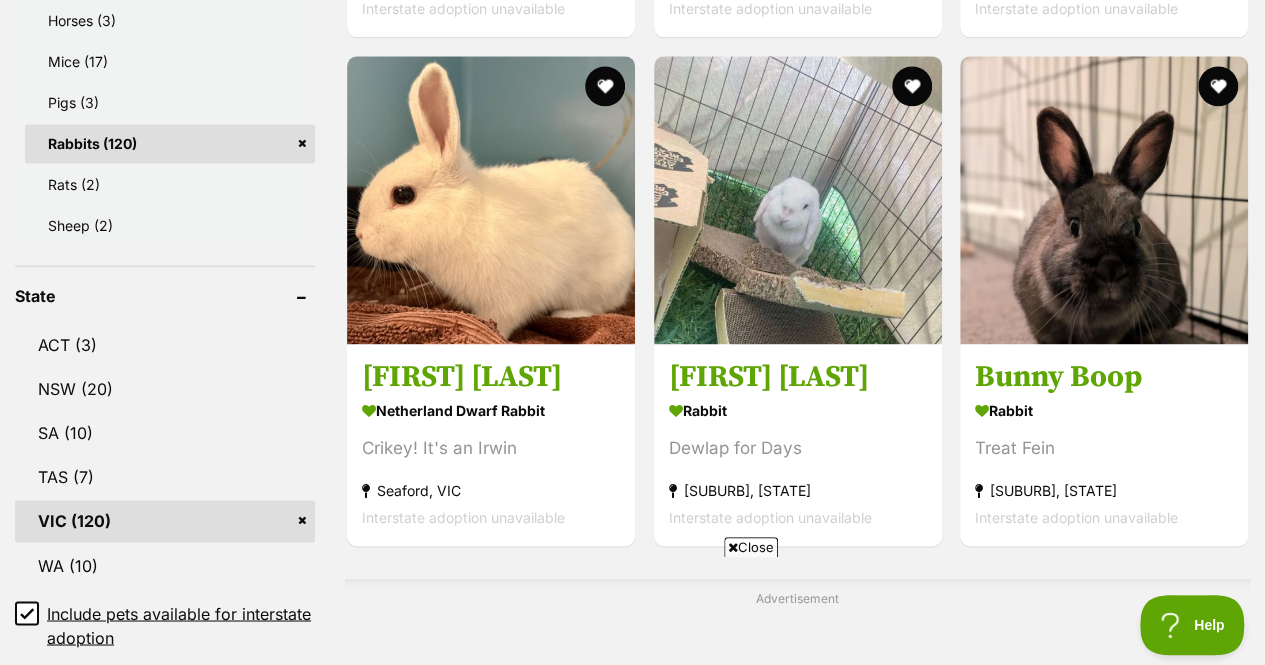 click at bounding box center (798, 200) 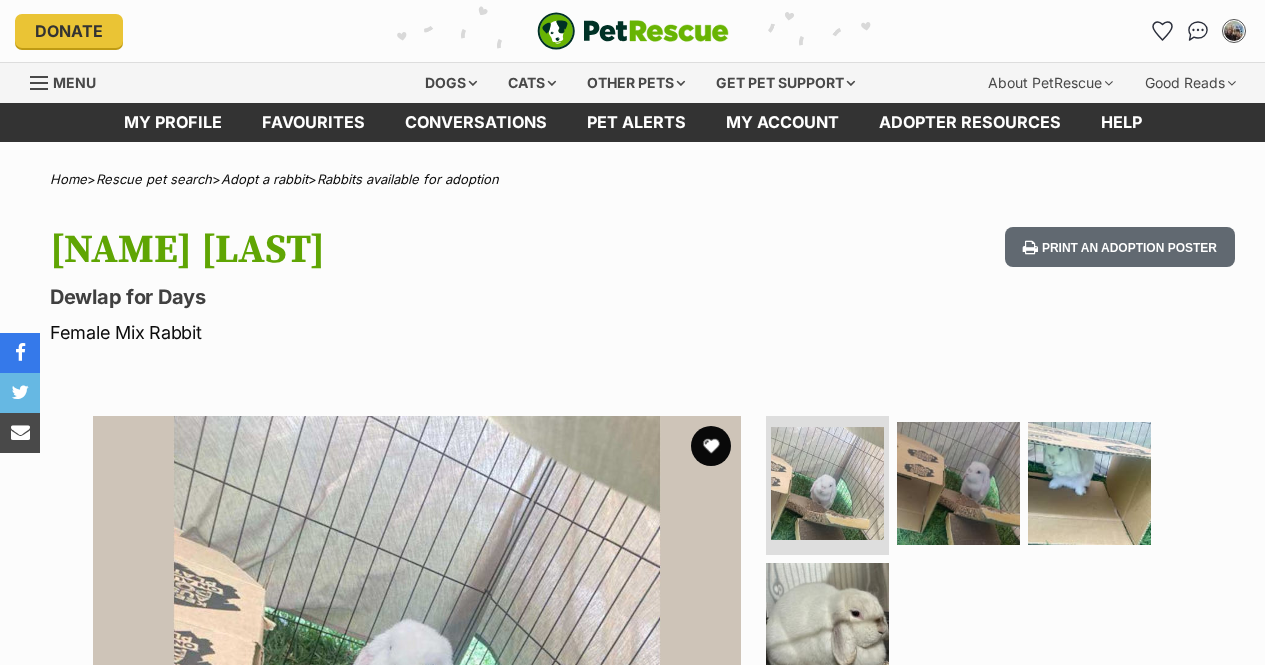 scroll, scrollTop: 387, scrollLeft: 0, axis: vertical 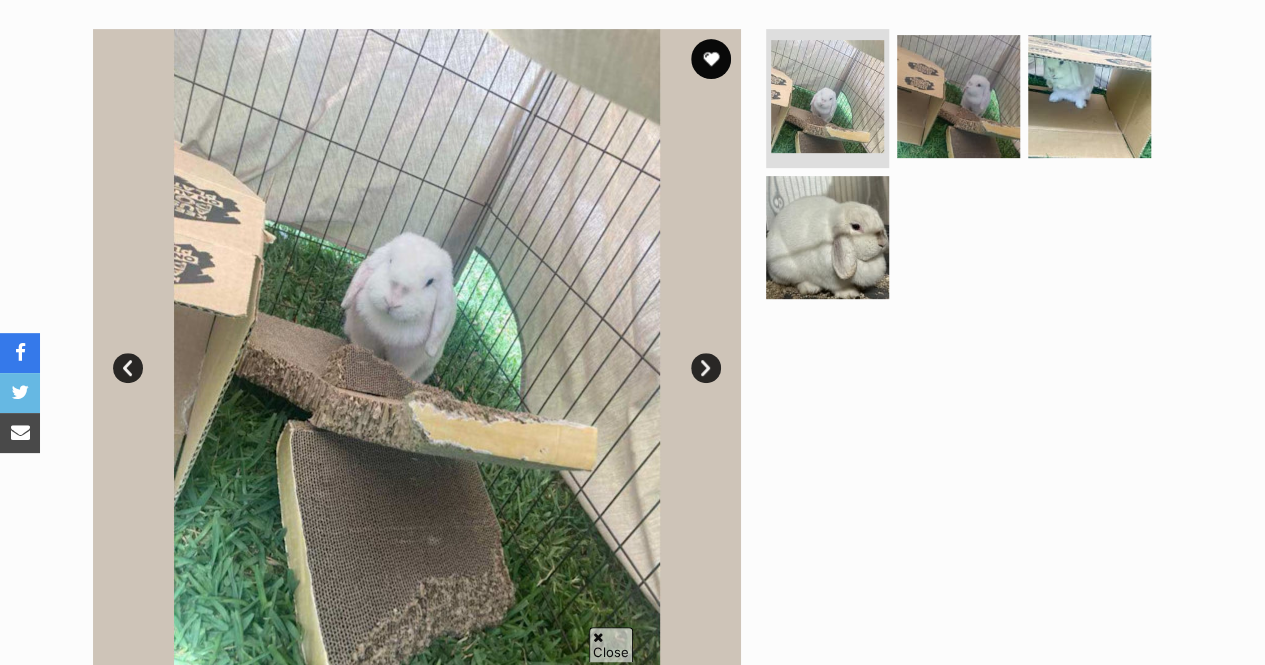 click on "Next" at bounding box center [706, 368] 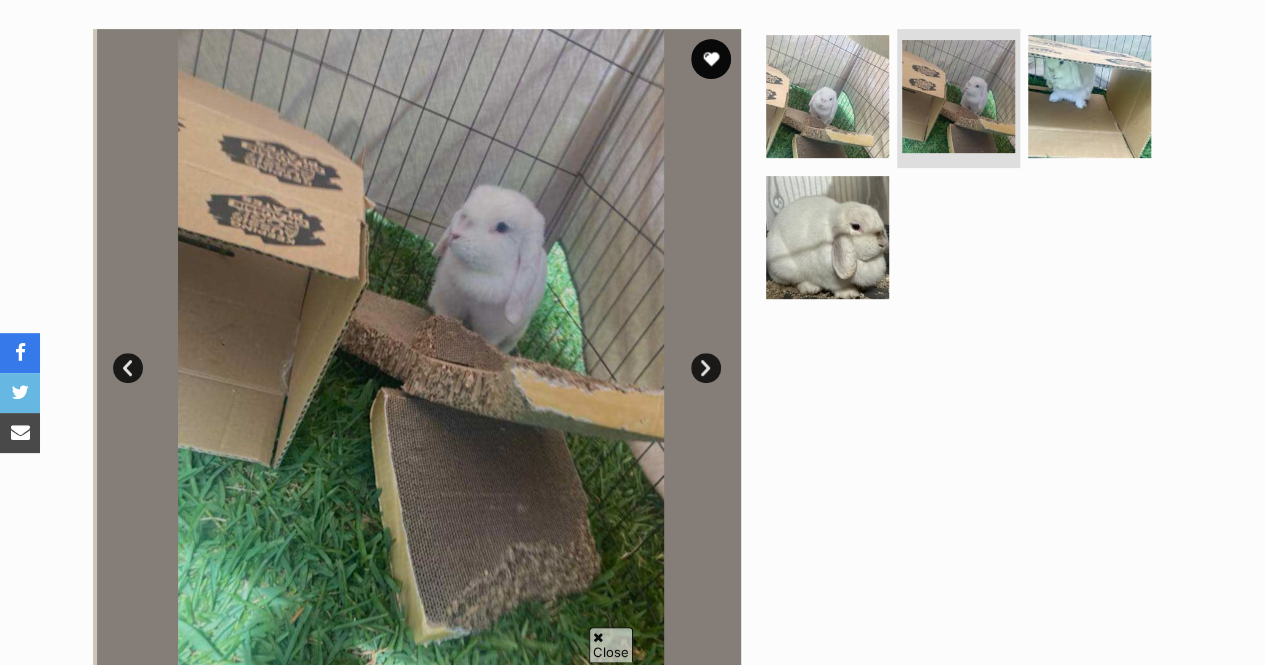 click on "Next" at bounding box center [706, 368] 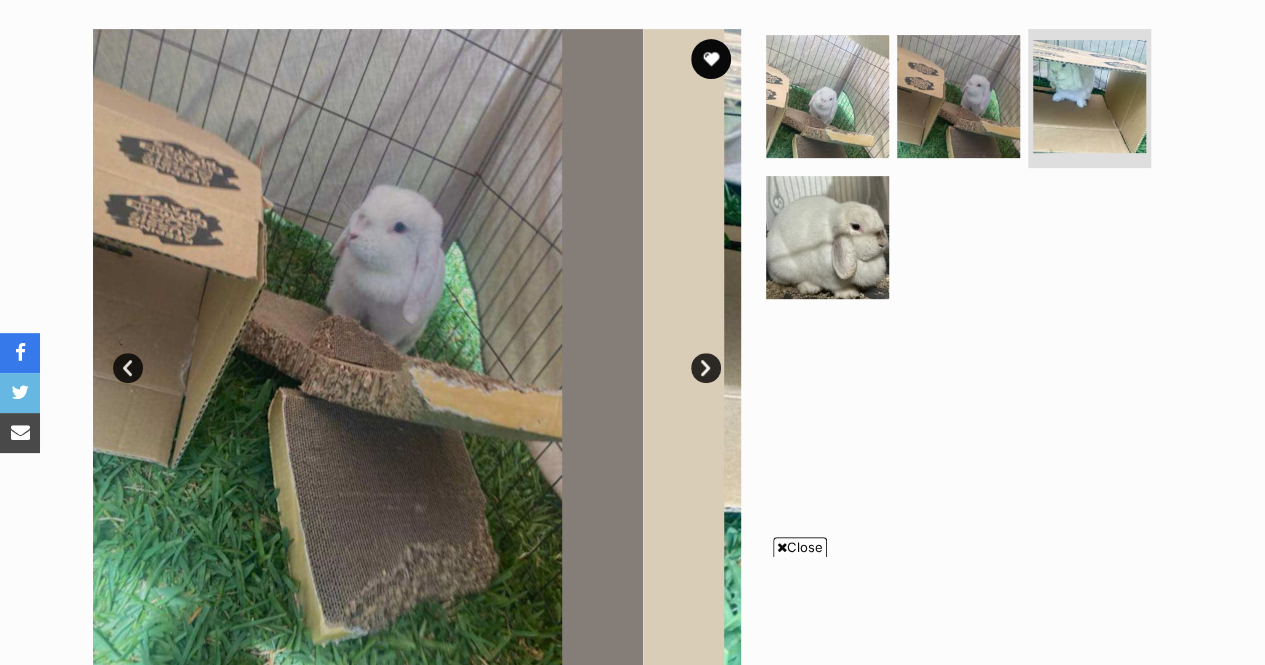 scroll, scrollTop: 0, scrollLeft: 0, axis: both 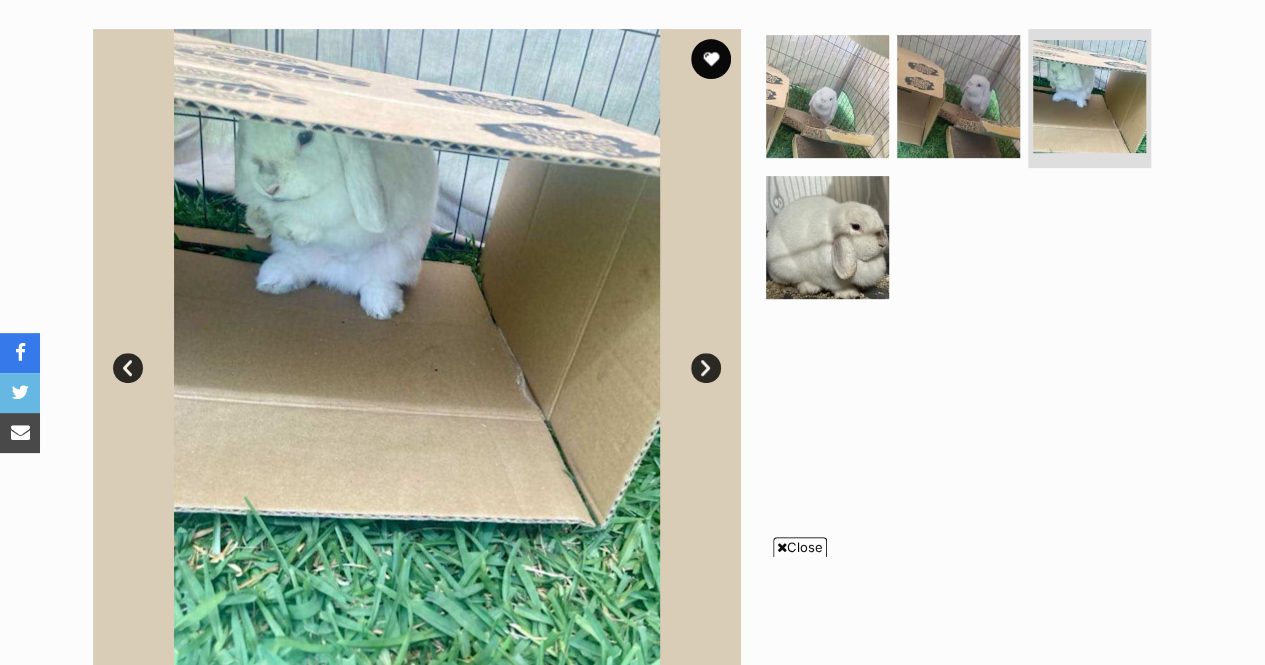 click on "Next" at bounding box center (706, 368) 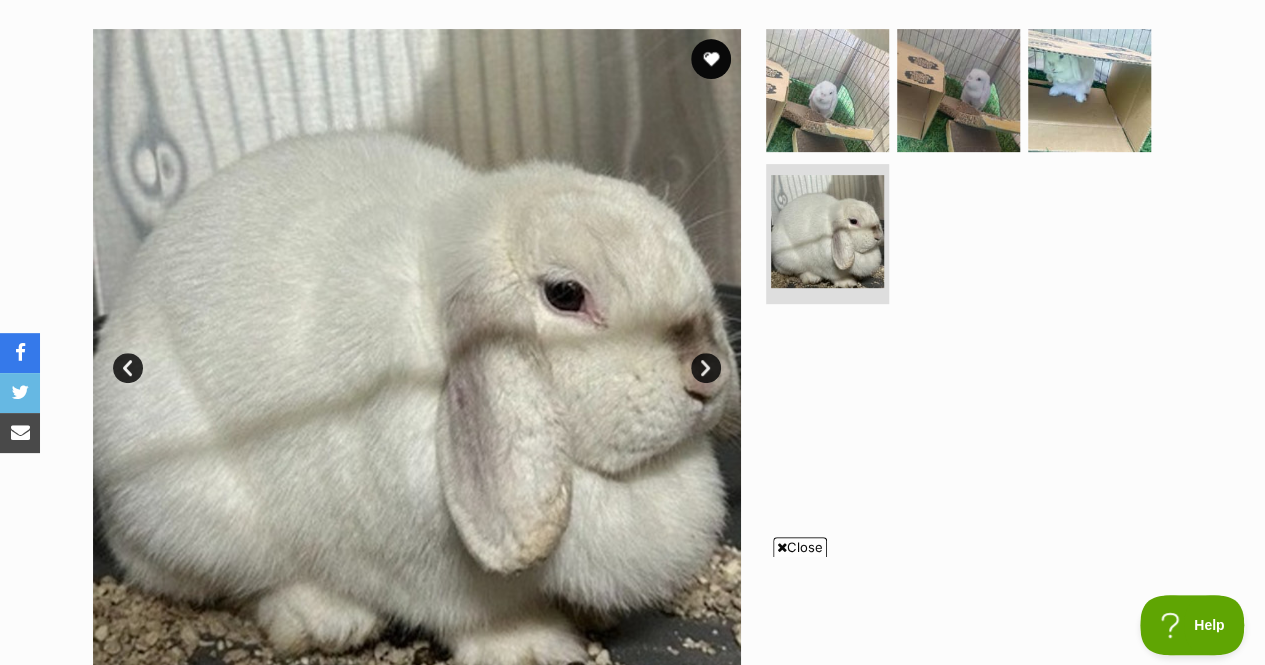 scroll, scrollTop: 538, scrollLeft: 0, axis: vertical 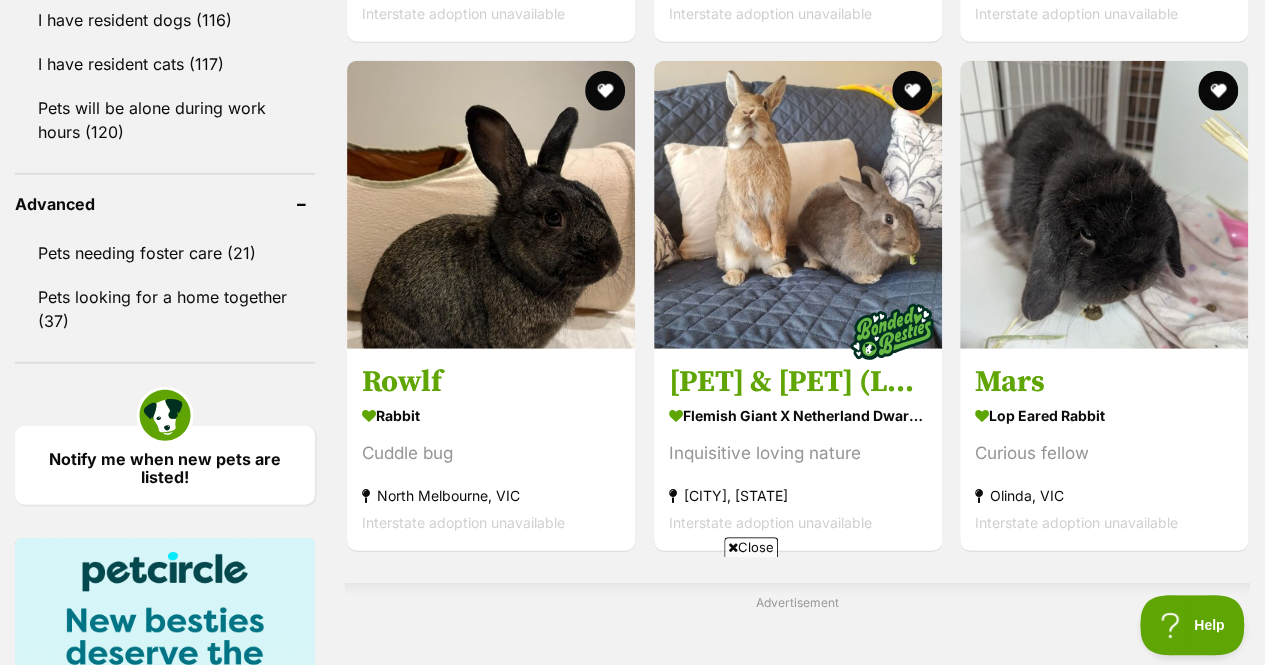 click at bounding box center [1104, 205] 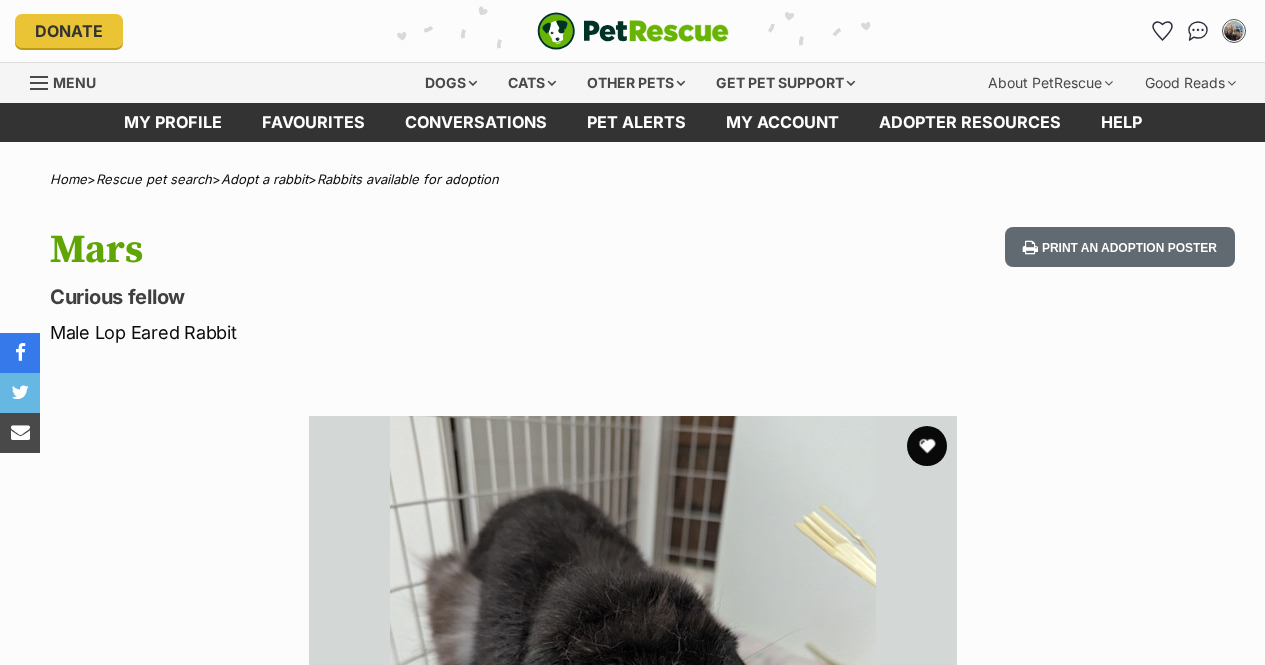 scroll, scrollTop: 0, scrollLeft: 0, axis: both 